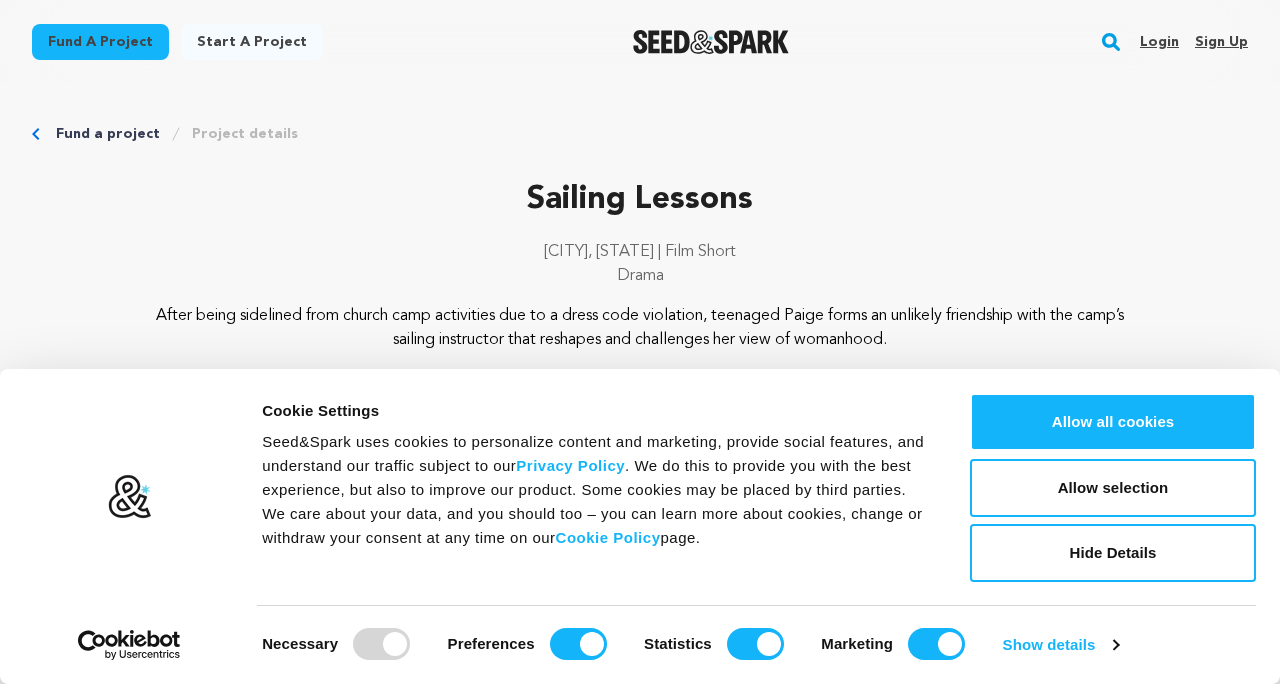 scroll, scrollTop: 0, scrollLeft: 0, axis: both 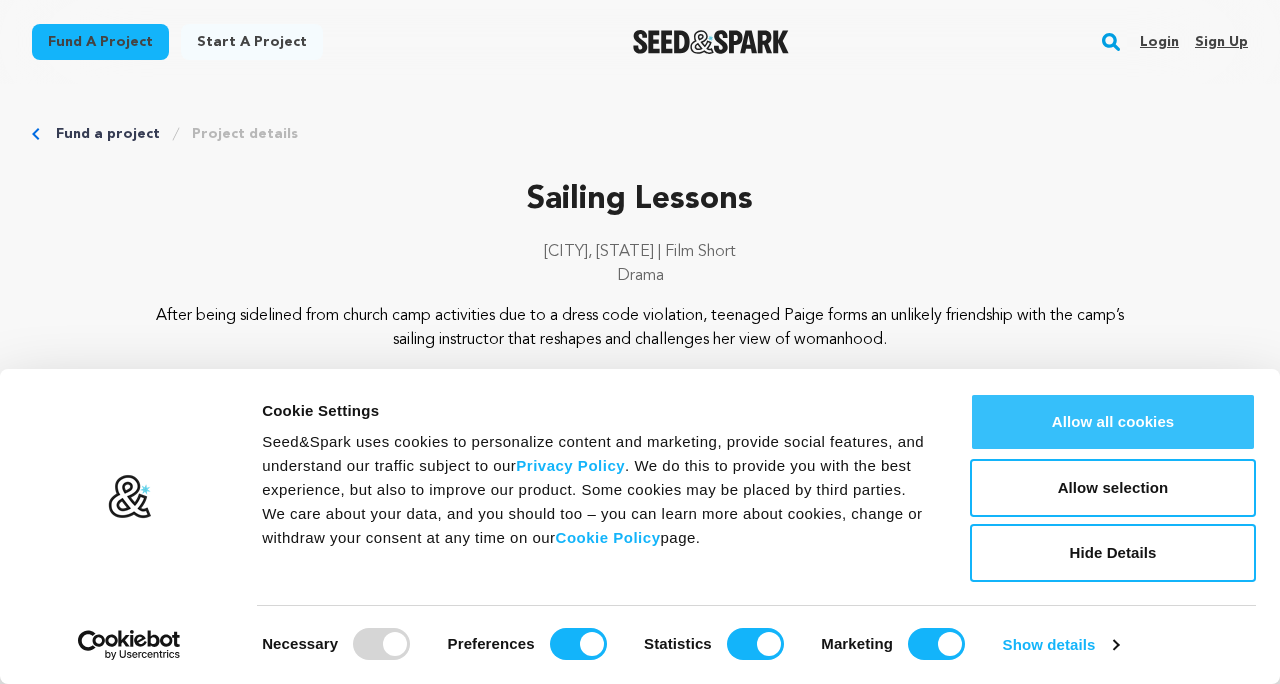 click on "Allow all cookies" at bounding box center (1113, 422) 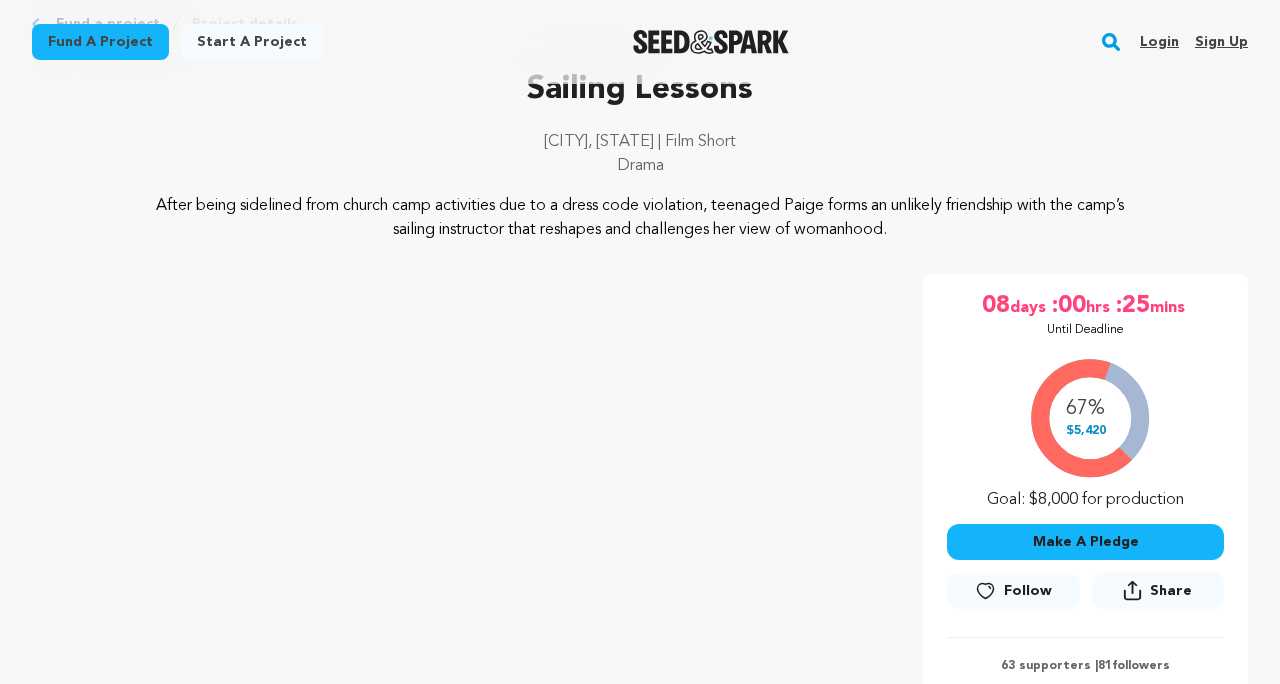 scroll, scrollTop: 0, scrollLeft: 0, axis: both 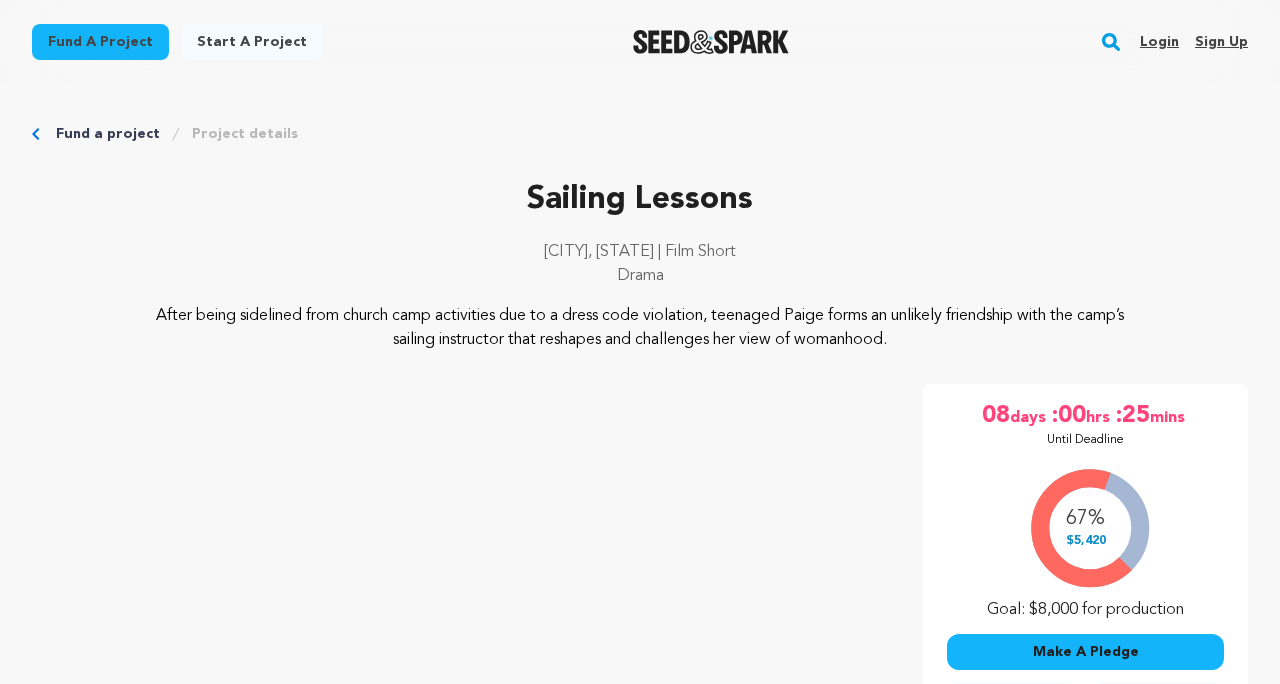 click on "Make A Pledge" at bounding box center (1085, 652) 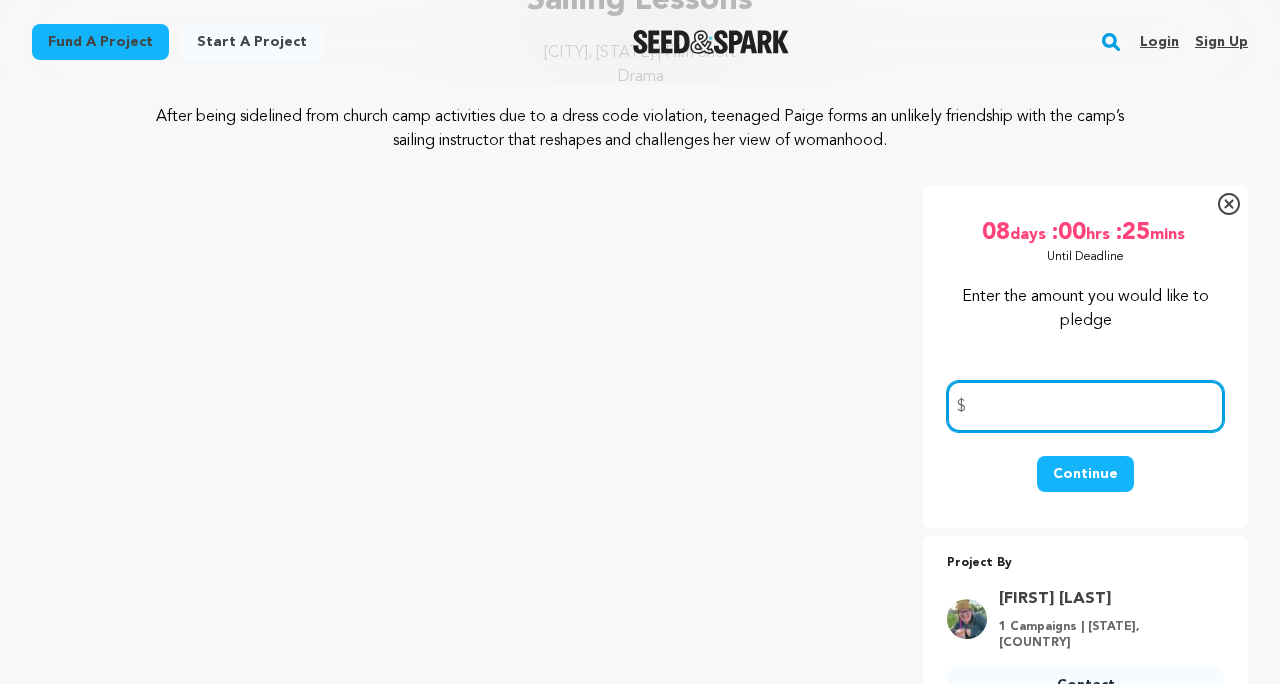 scroll, scrollTop: 261, scrollLeft: 0, axis: vertical 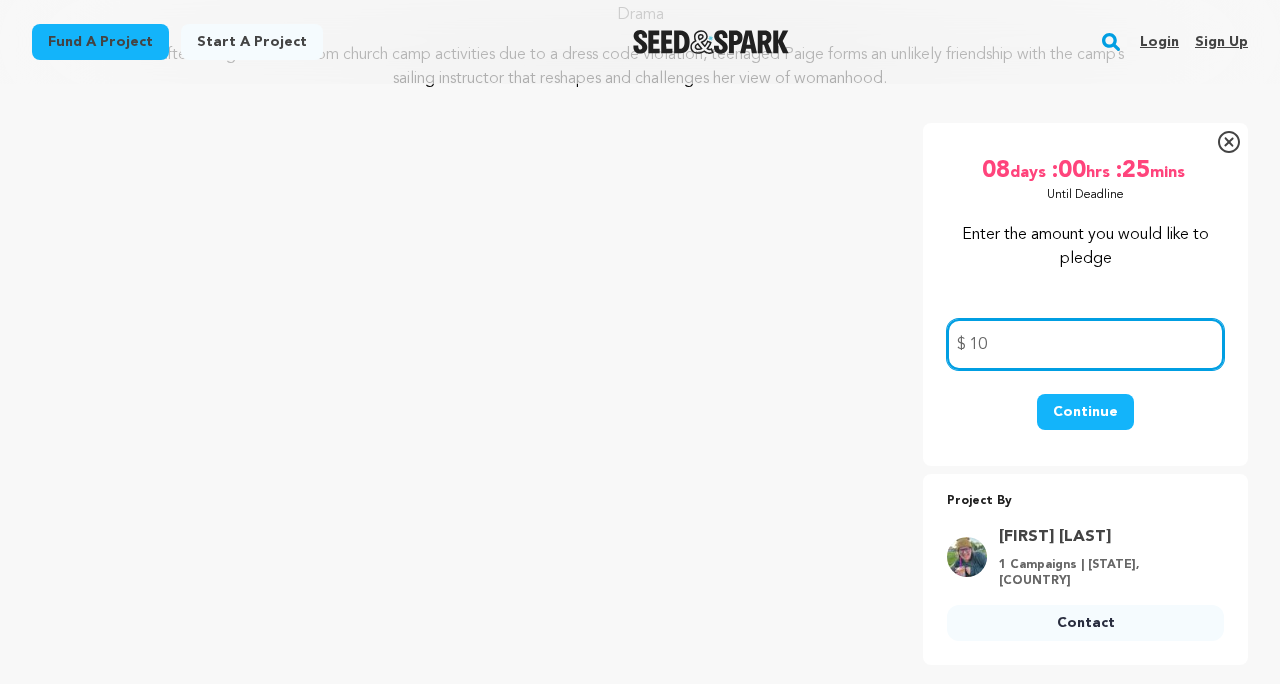 type on "1" 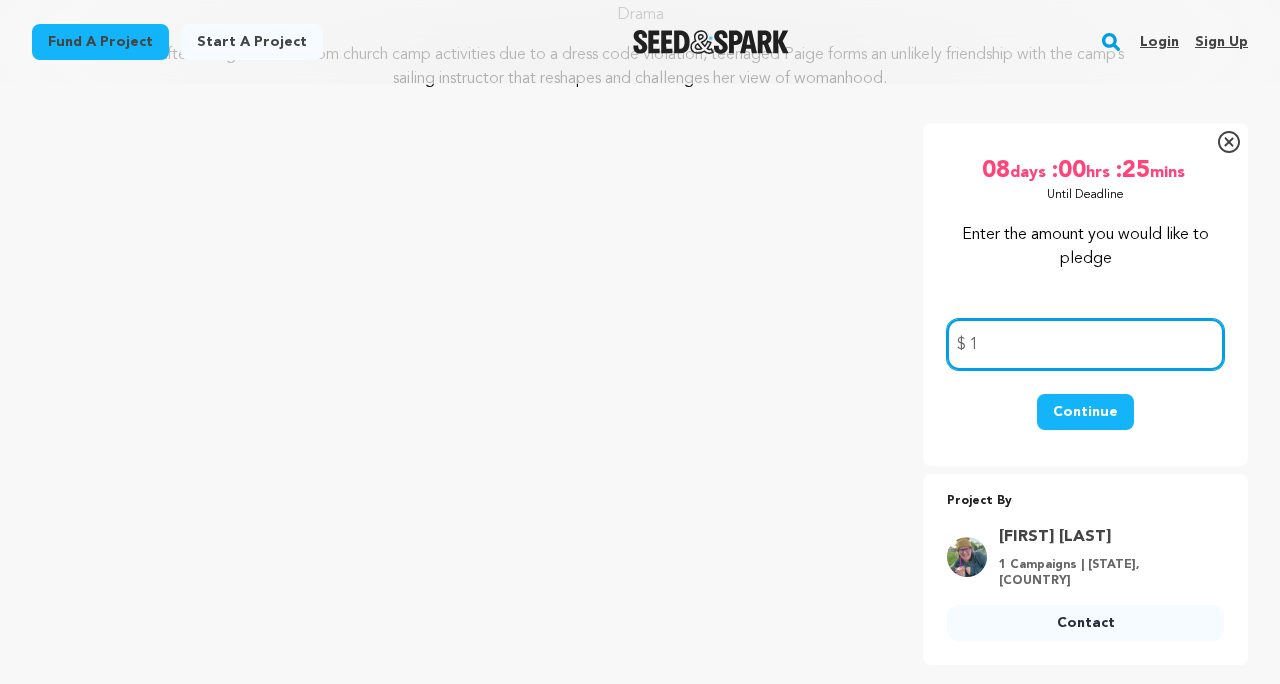 type 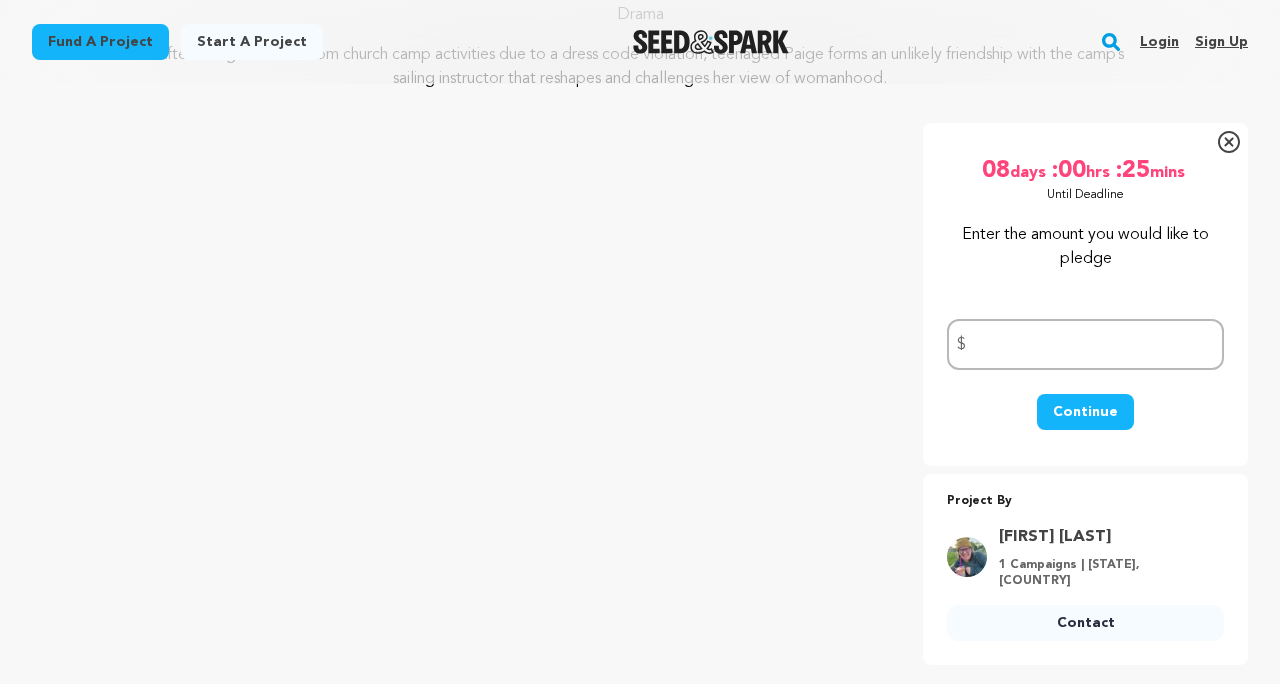 click 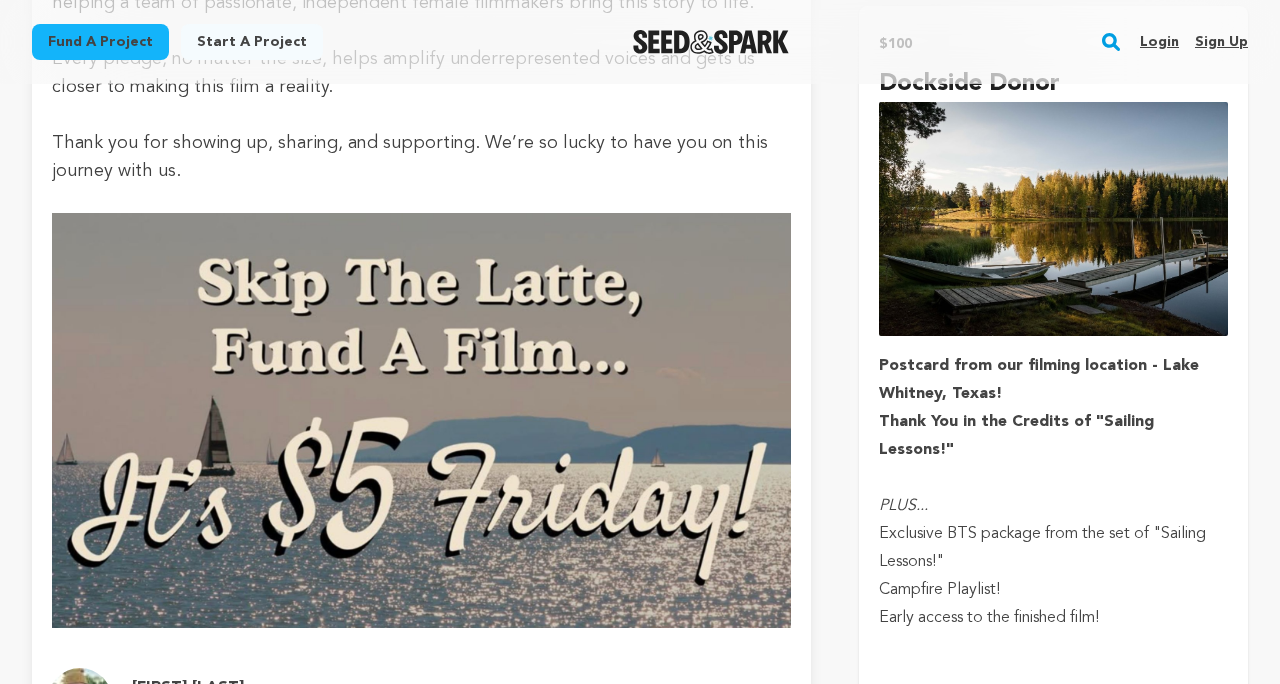 scroll, scrollTop: 3371, scrollLeft: 0, axis: vertical 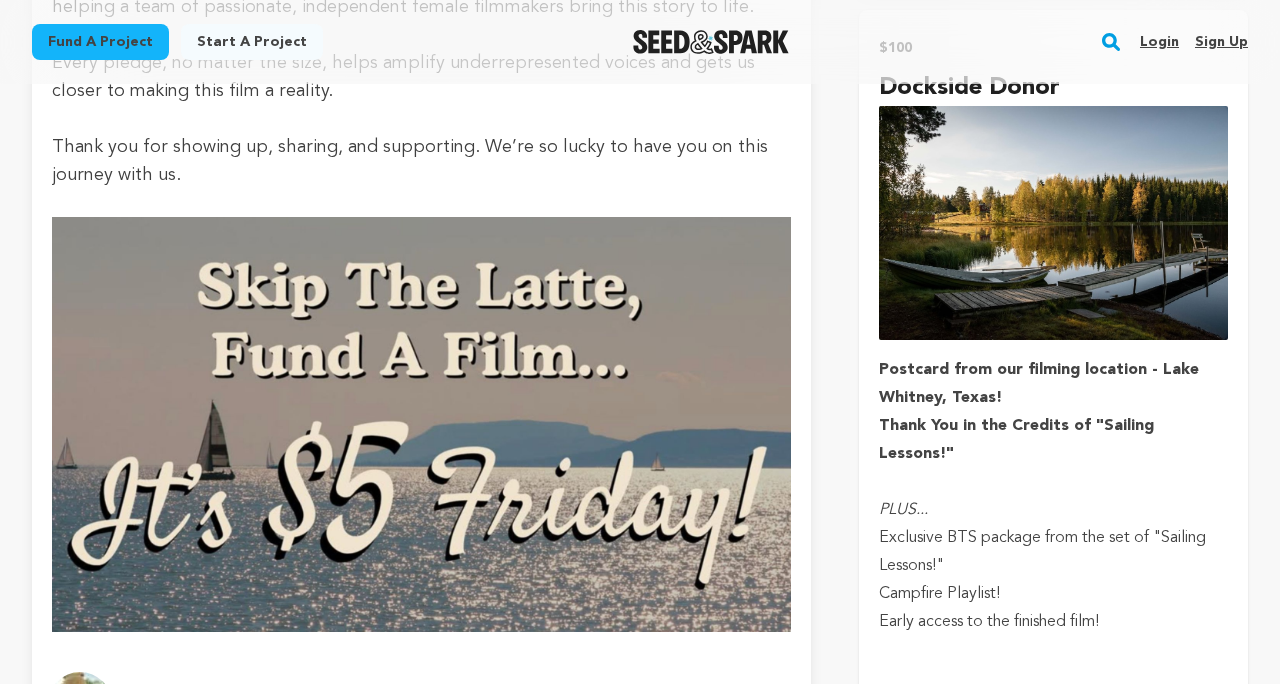 click on "Postcard from our filming location - Lake Whitney, Texas!" at bounding box center (1053, 384) 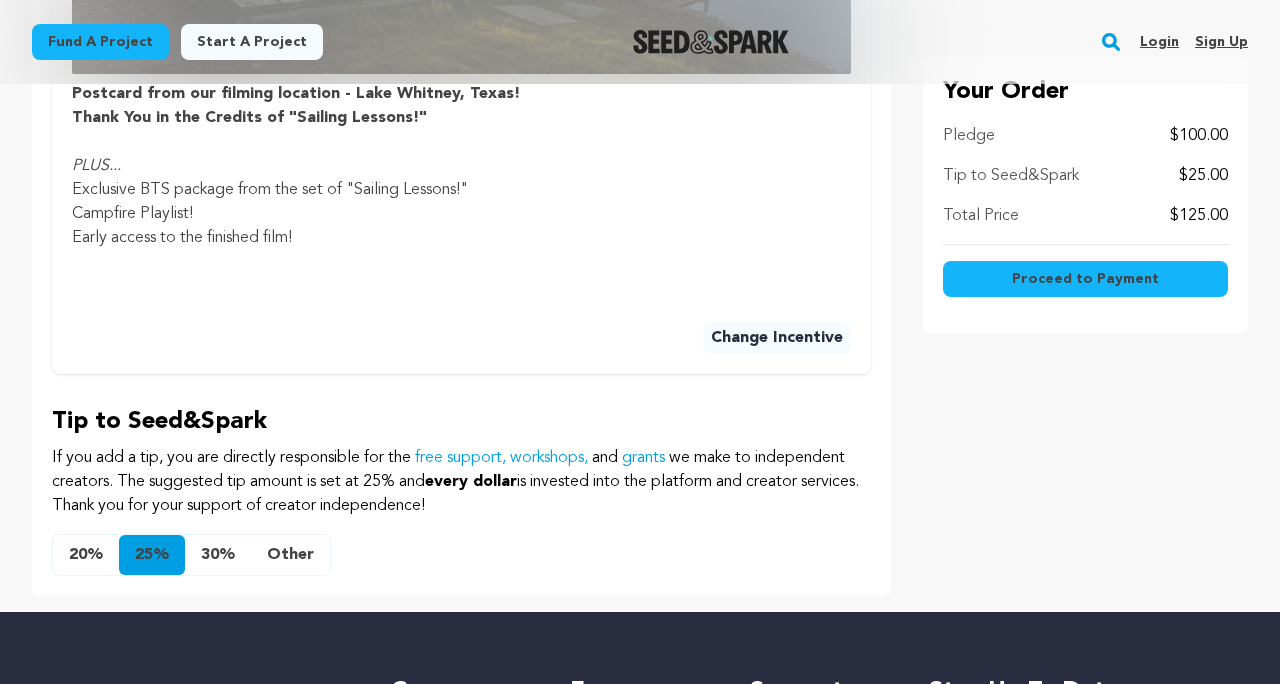 scroll, scrollTop: 1198, scrollLeft: 0, axis: vertical 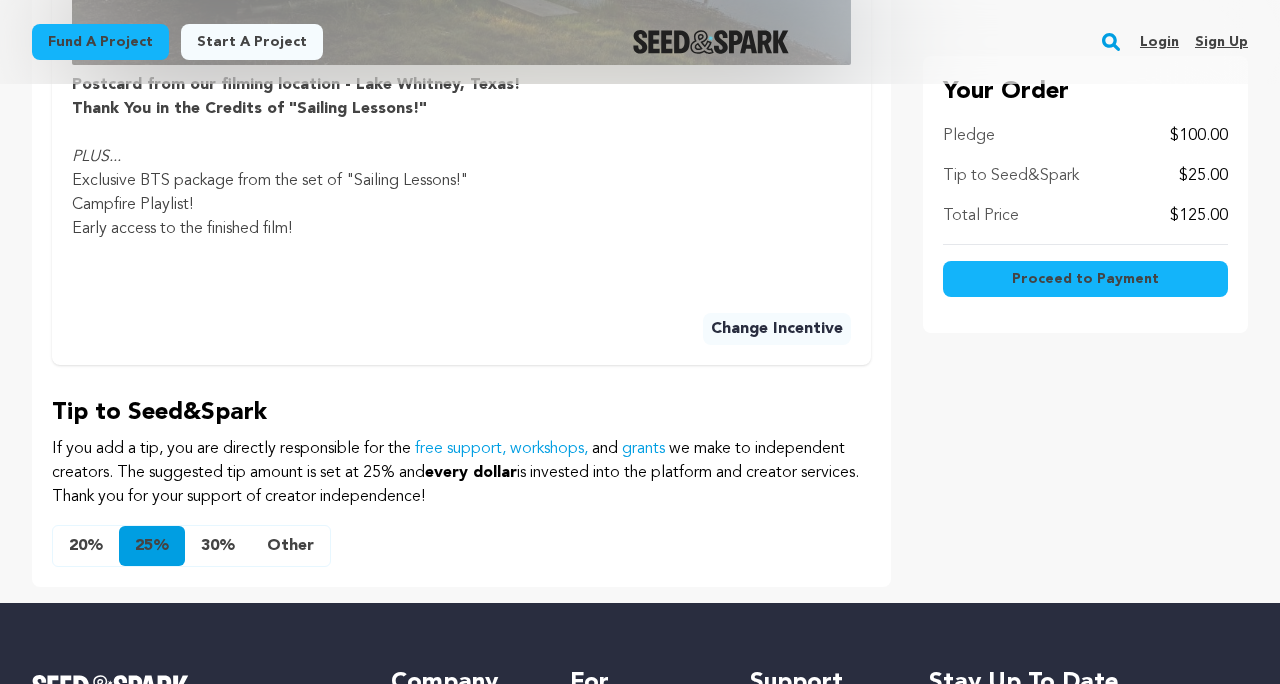 click on "Other" at bounding box center [290, 546] 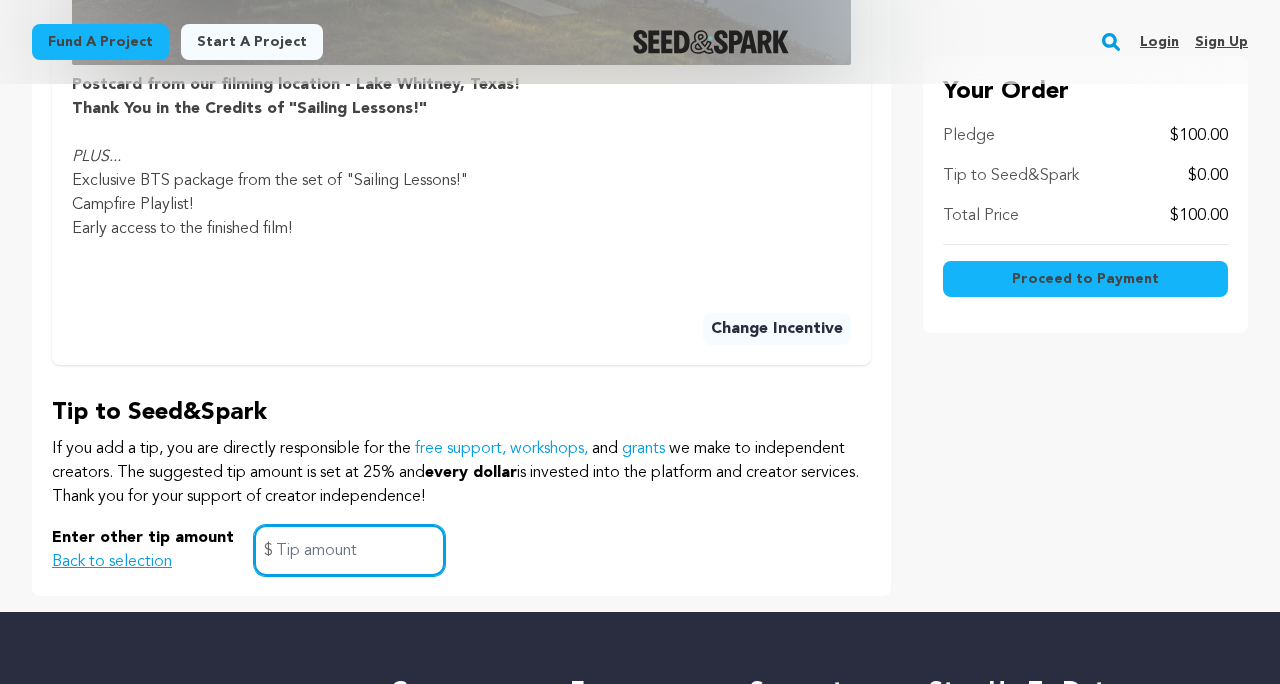 click at bounding box center (349, 550) 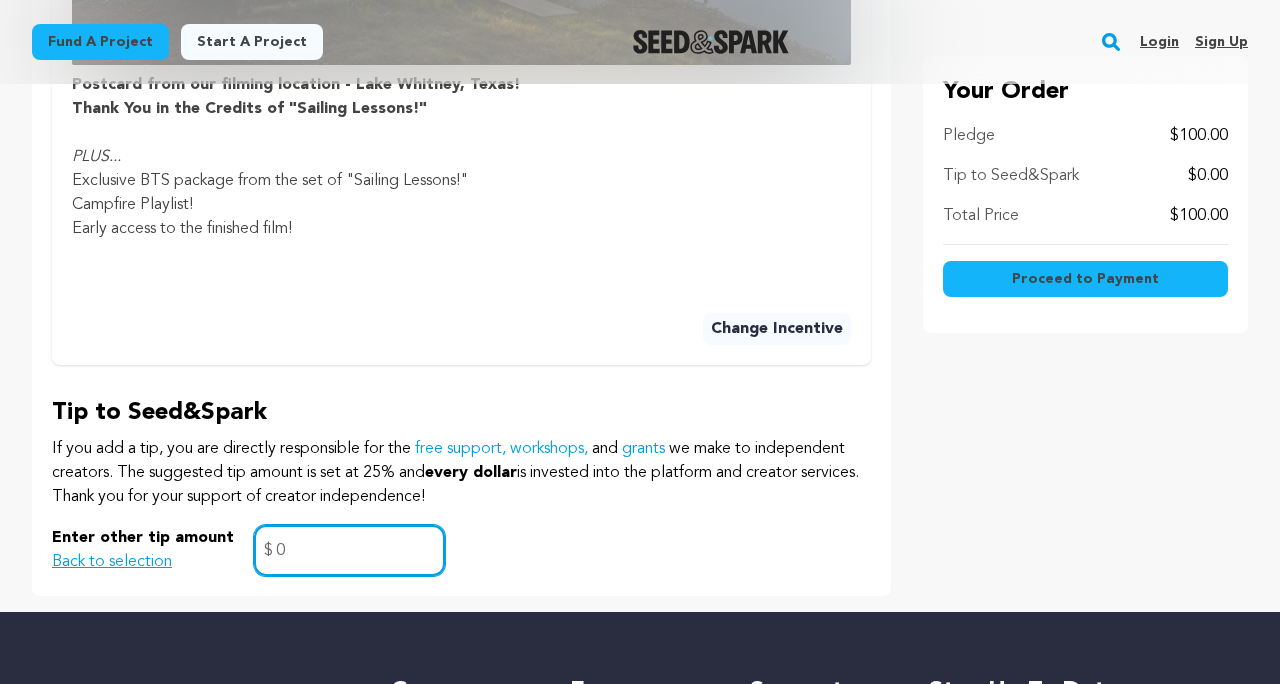 type on "0" 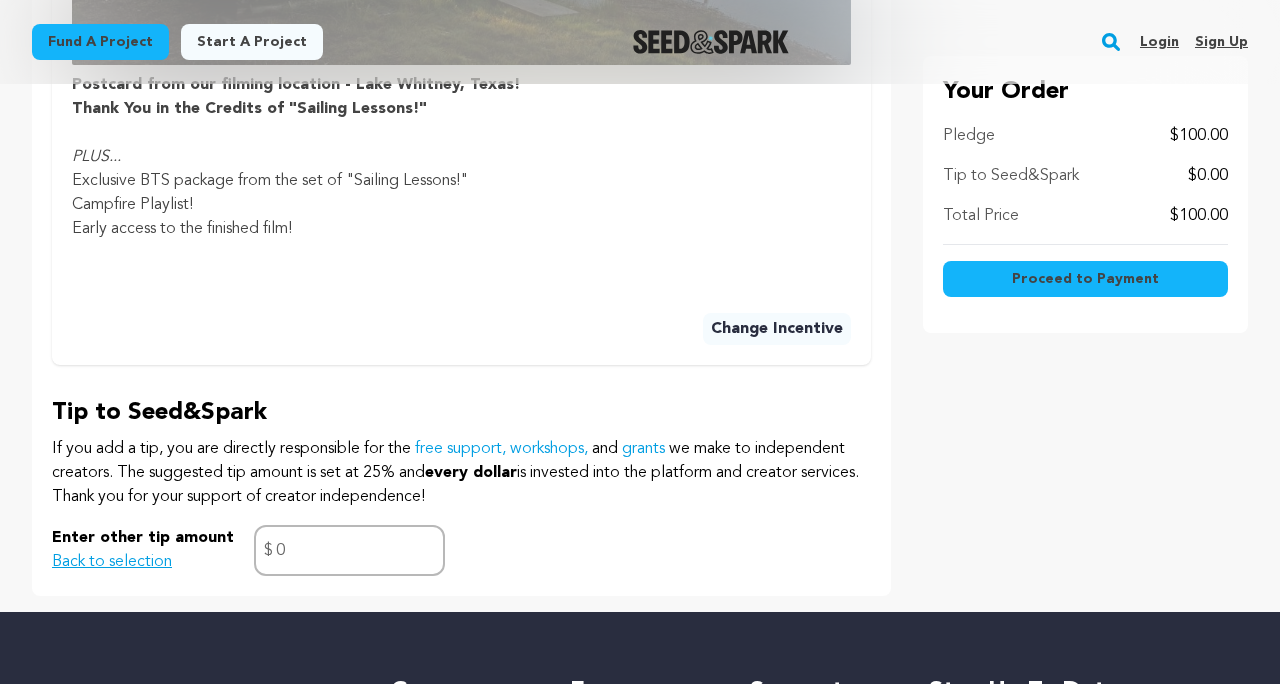 click on "Enter other tip amount
Back to selection
0
$" at bounding box center [461, 550] 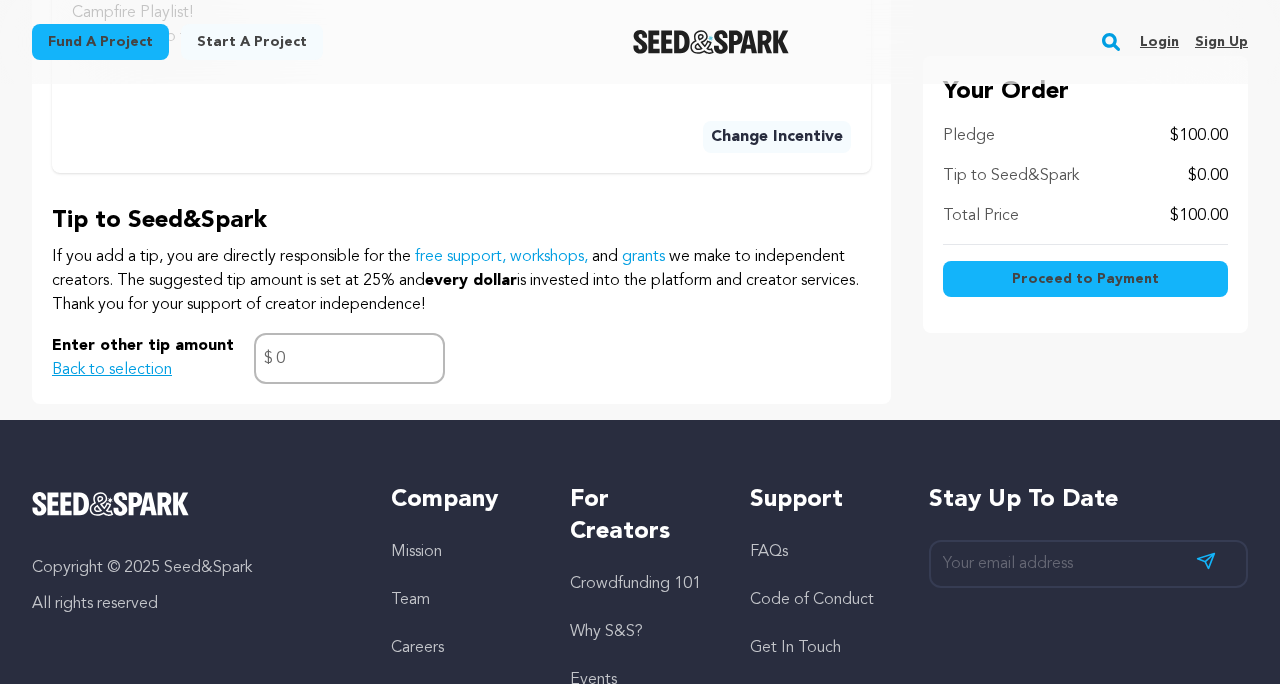scroll, scrollTop: 1421, scrollLeft: 0, axis: vertical 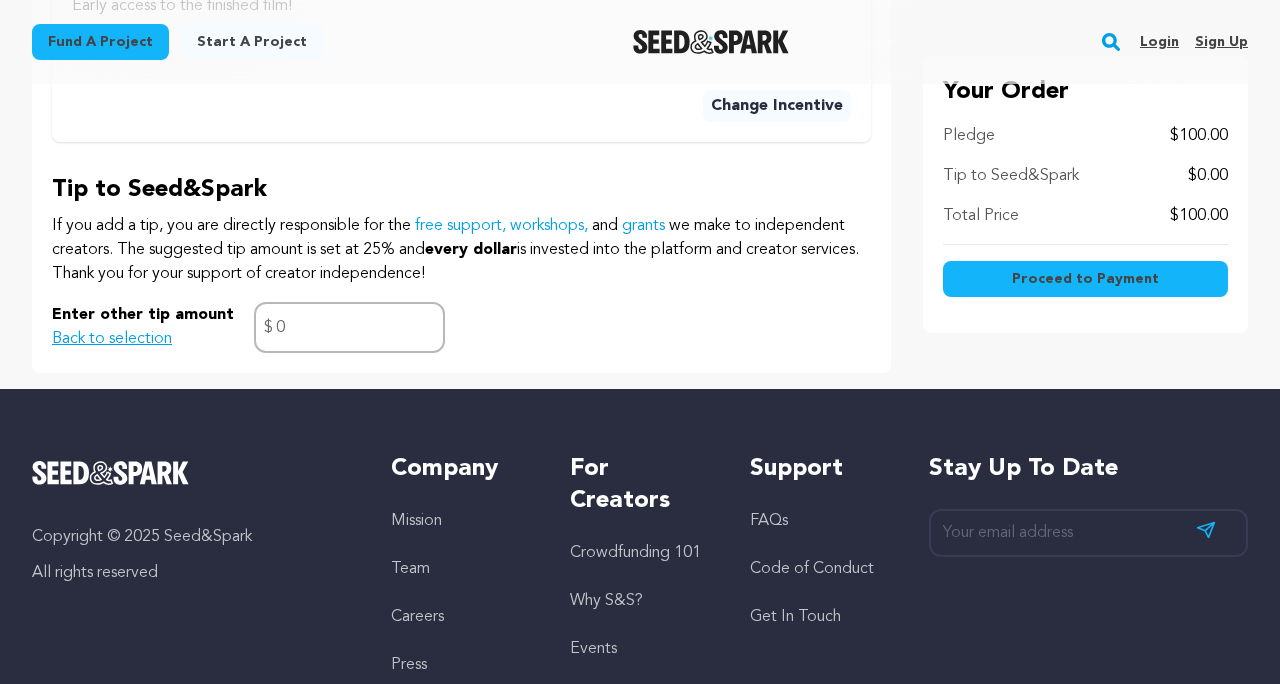 click on "Proceed to Payment" at bounding box center (1085, 279) 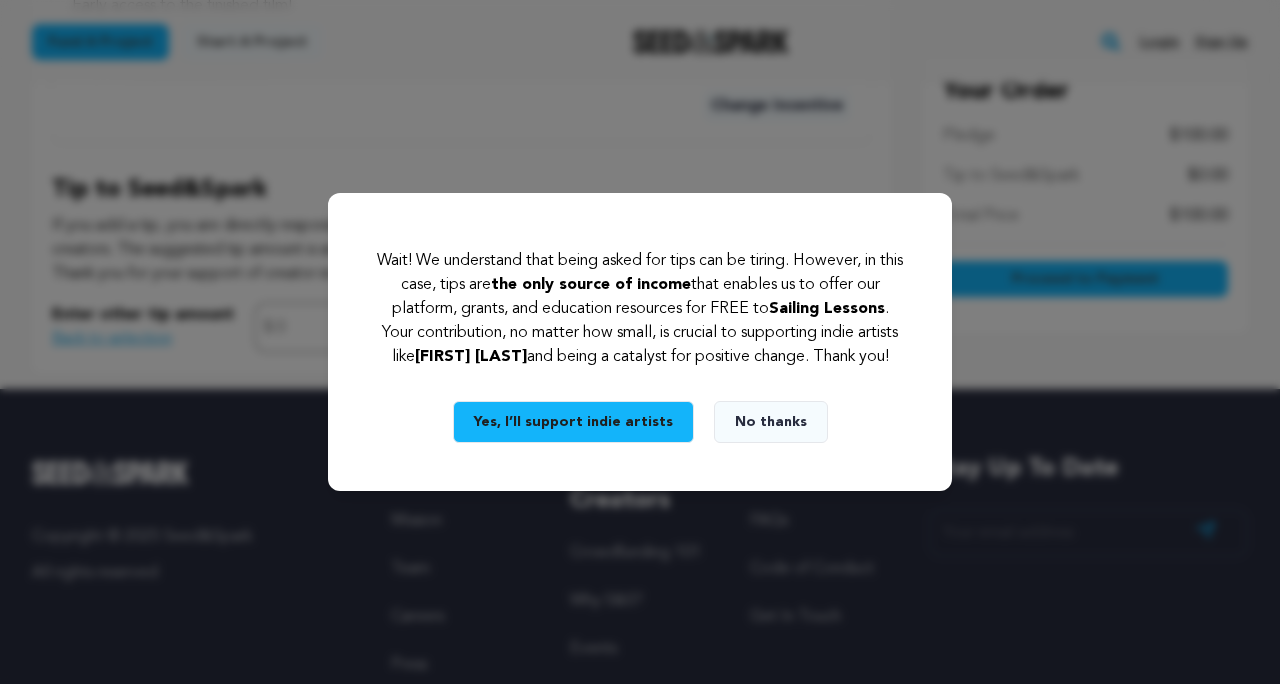 click on "No thanks" at bounding box center [771, 422] 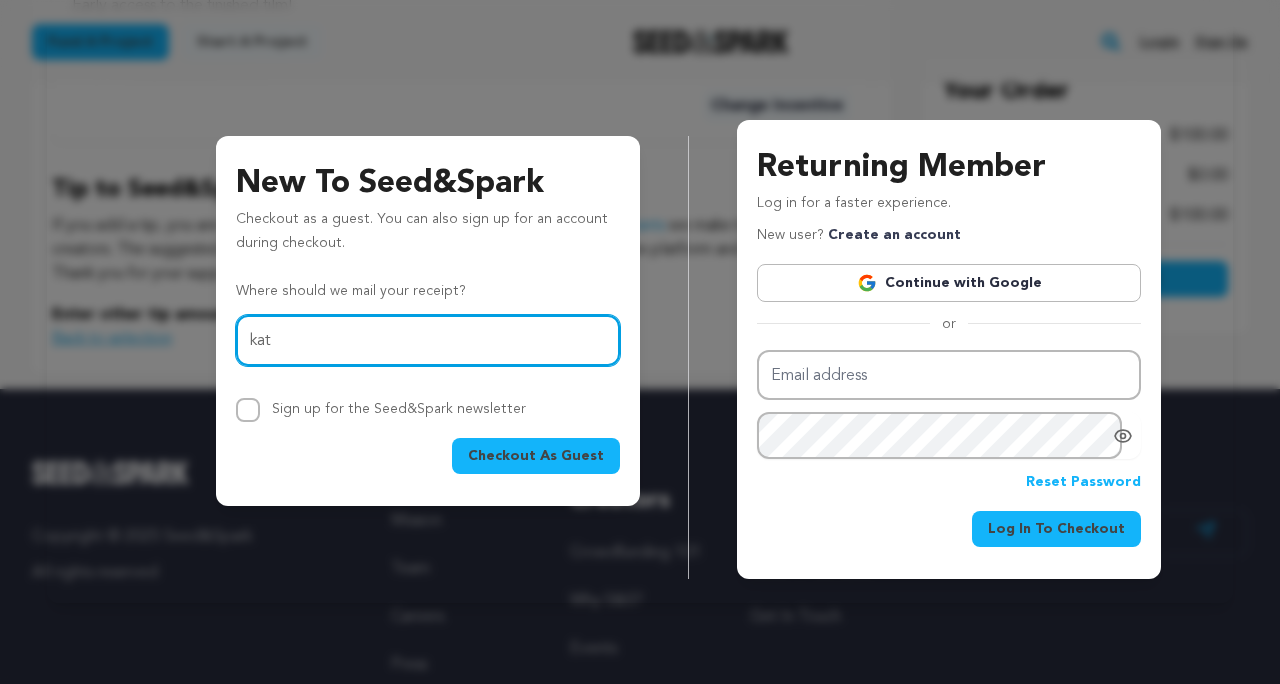 type on "katieroberts.wa@gmail.com" 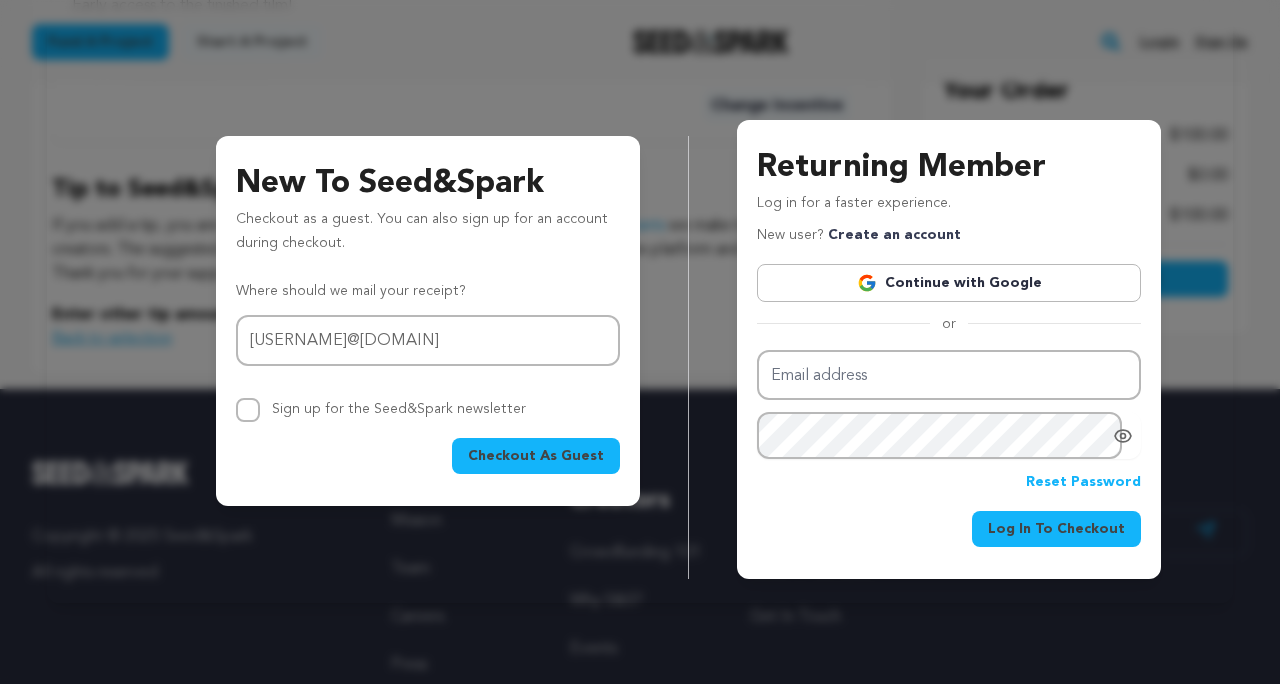 click on "Checkout As Guest" at bounding box center (536, 456) 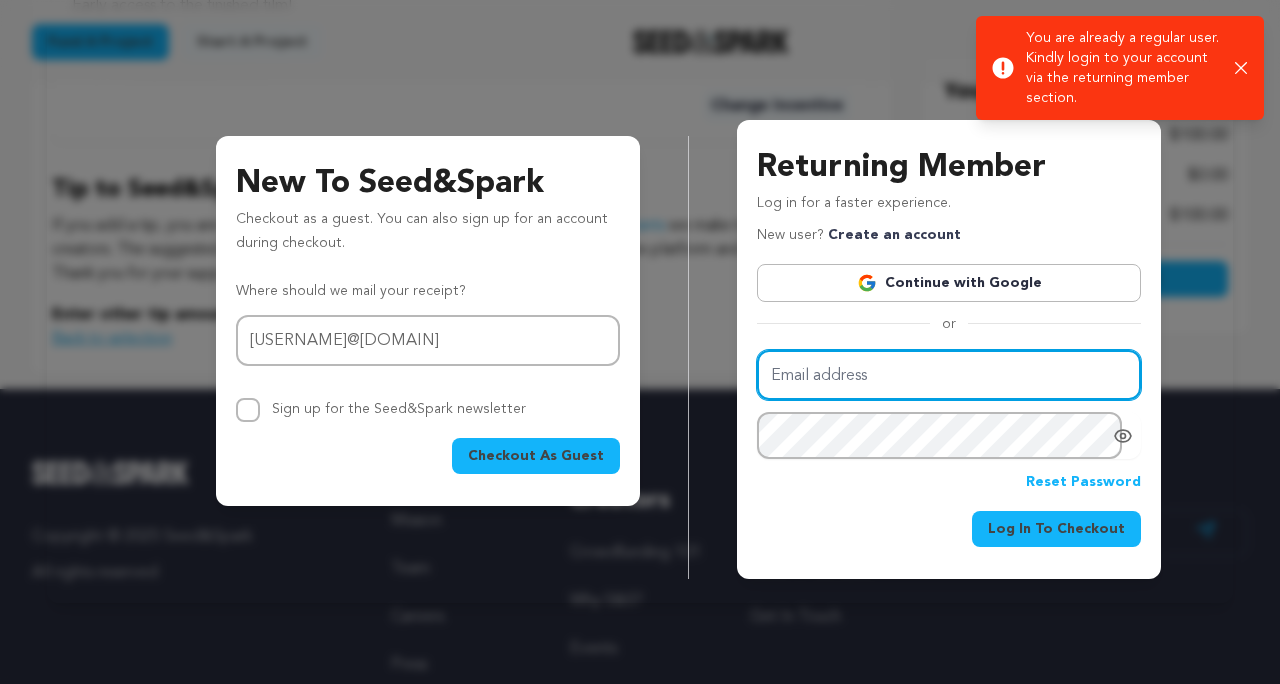 click on "Email address" at bounding box center [949, 375] 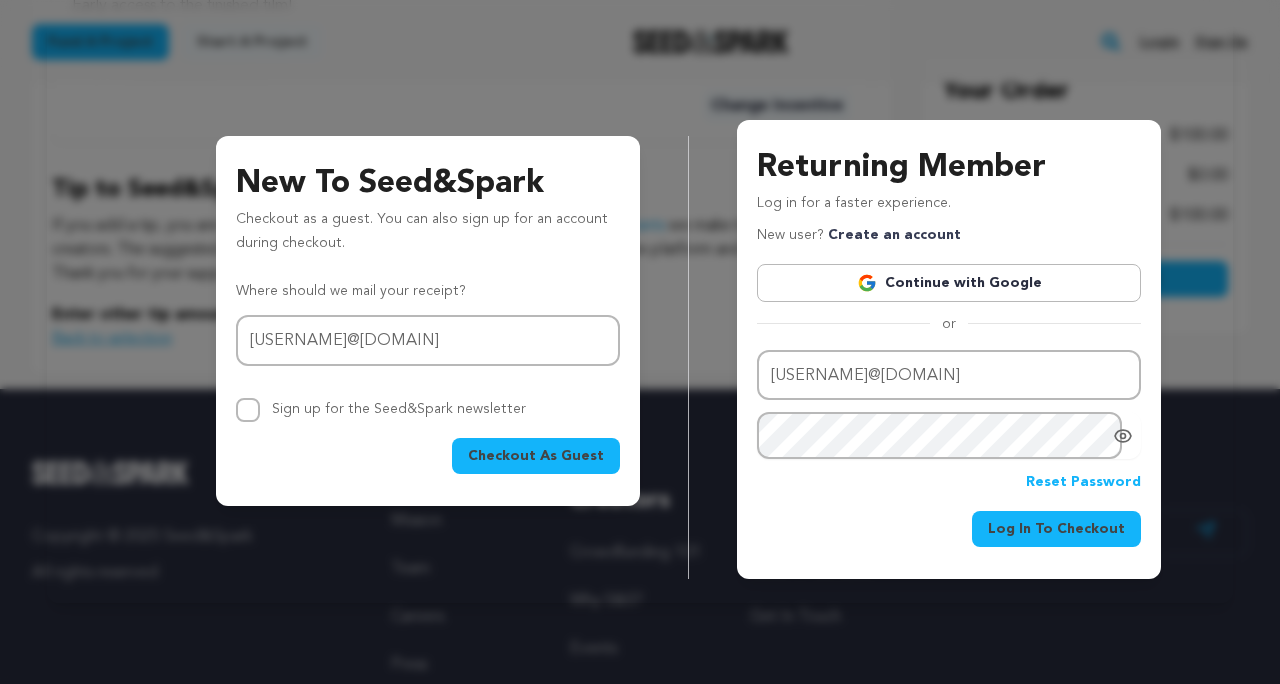 click on "Log In To Checkout" at bounding box center [1056, 529] 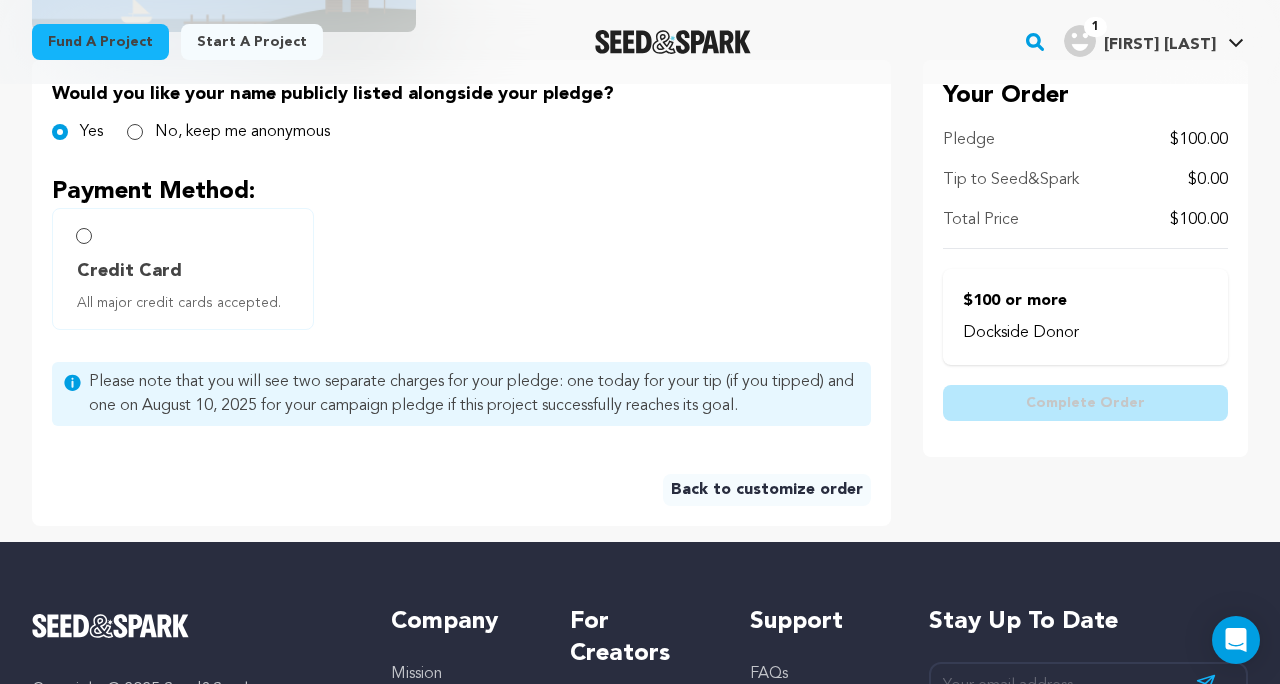 scroll, scrollTop: 488, scrollLeft: 0, axis: vertical 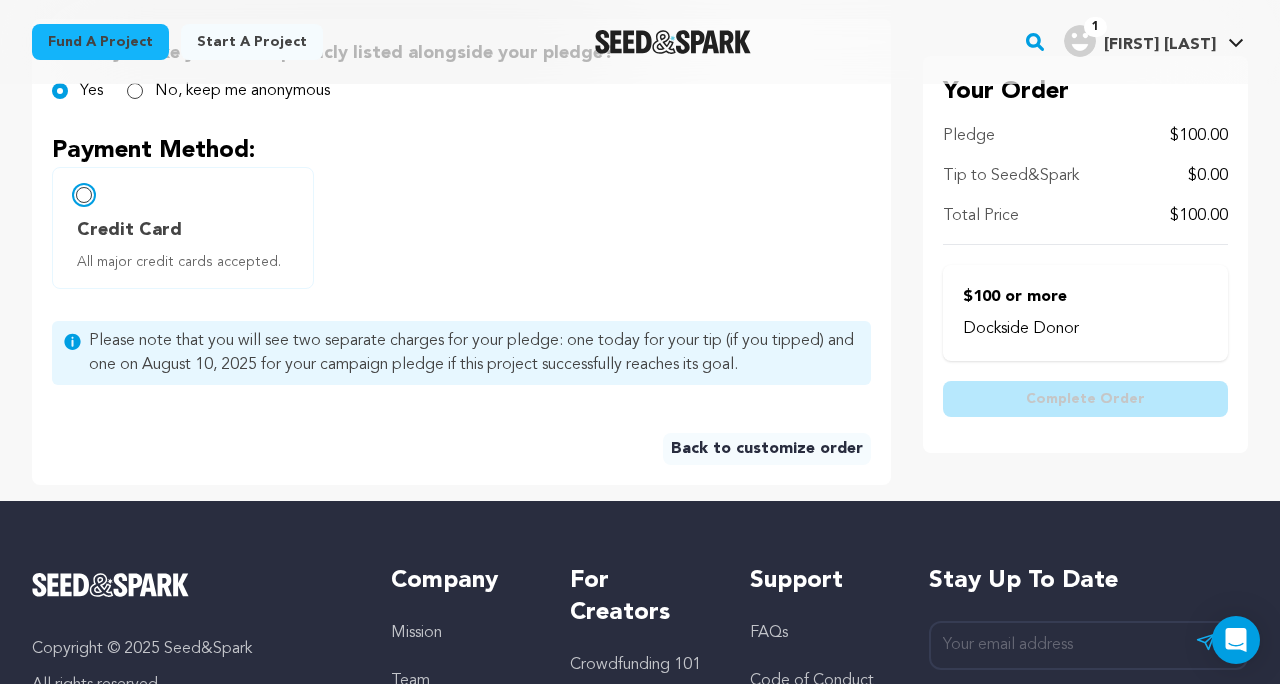 click on "Credit Card
All major credit cards accepted." at bounding box center [84, 195] 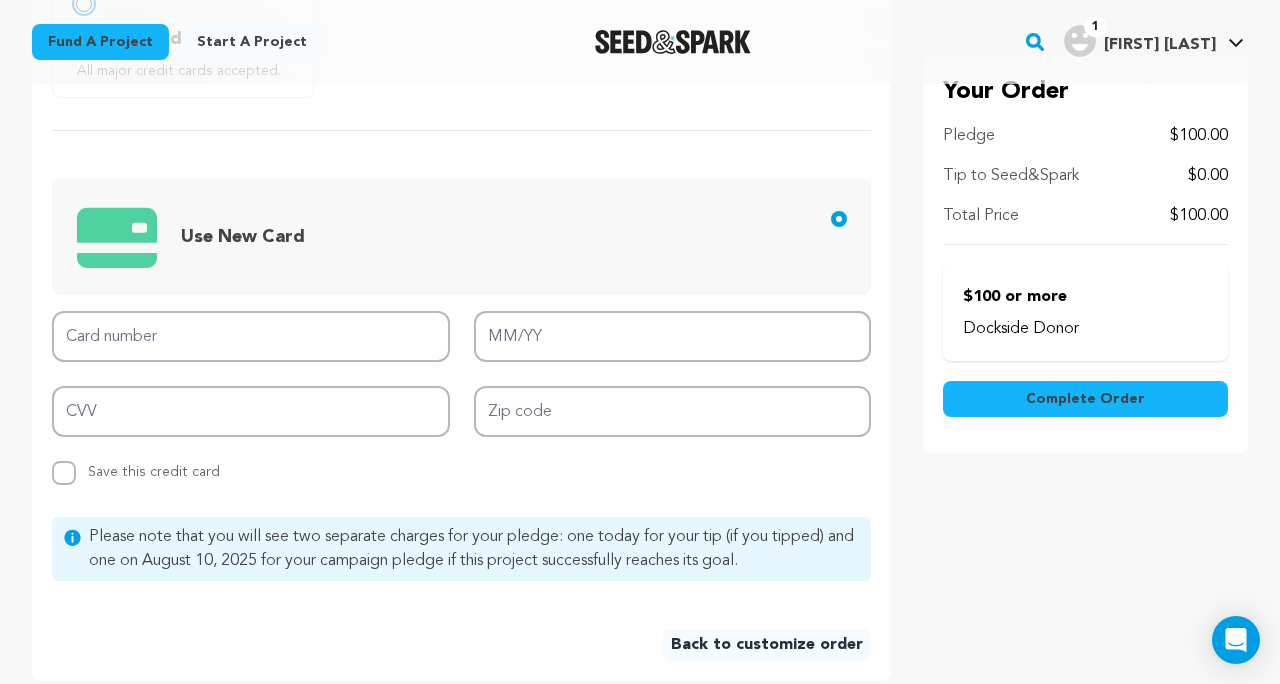 scroll, scrollTop: 706, scrollLeft: 0, axis: vertical 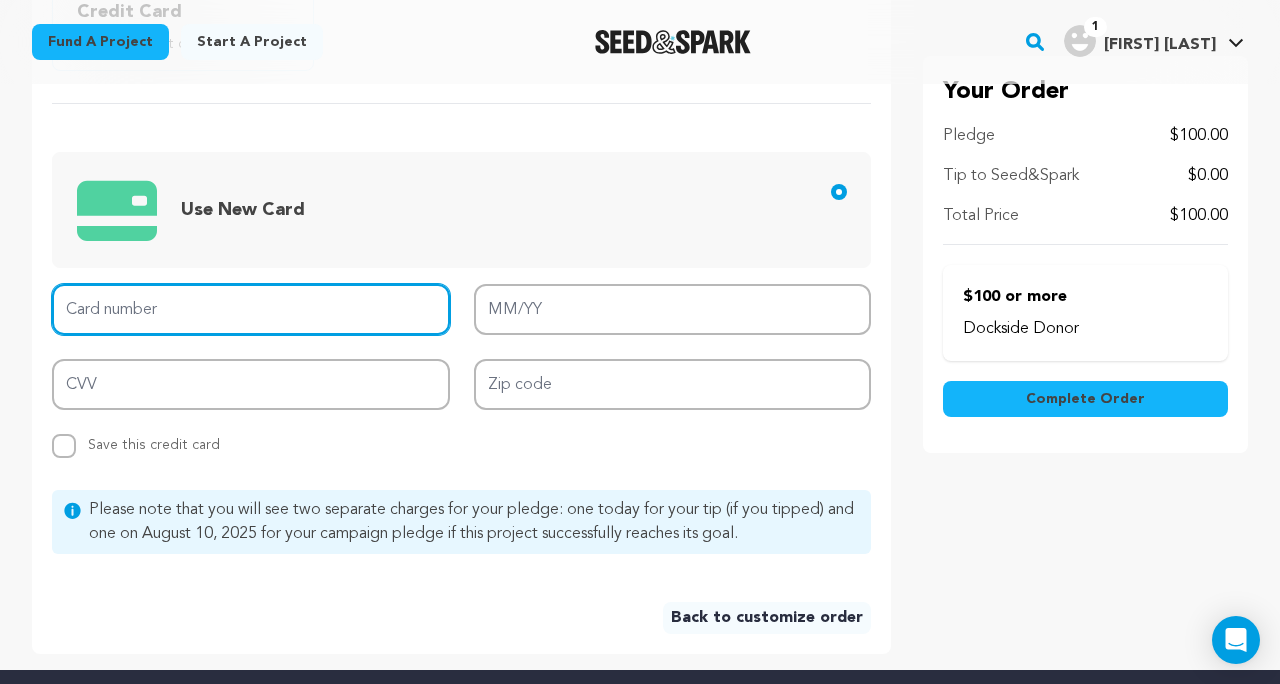 click on "Card number" at bounding box center [251, 309] 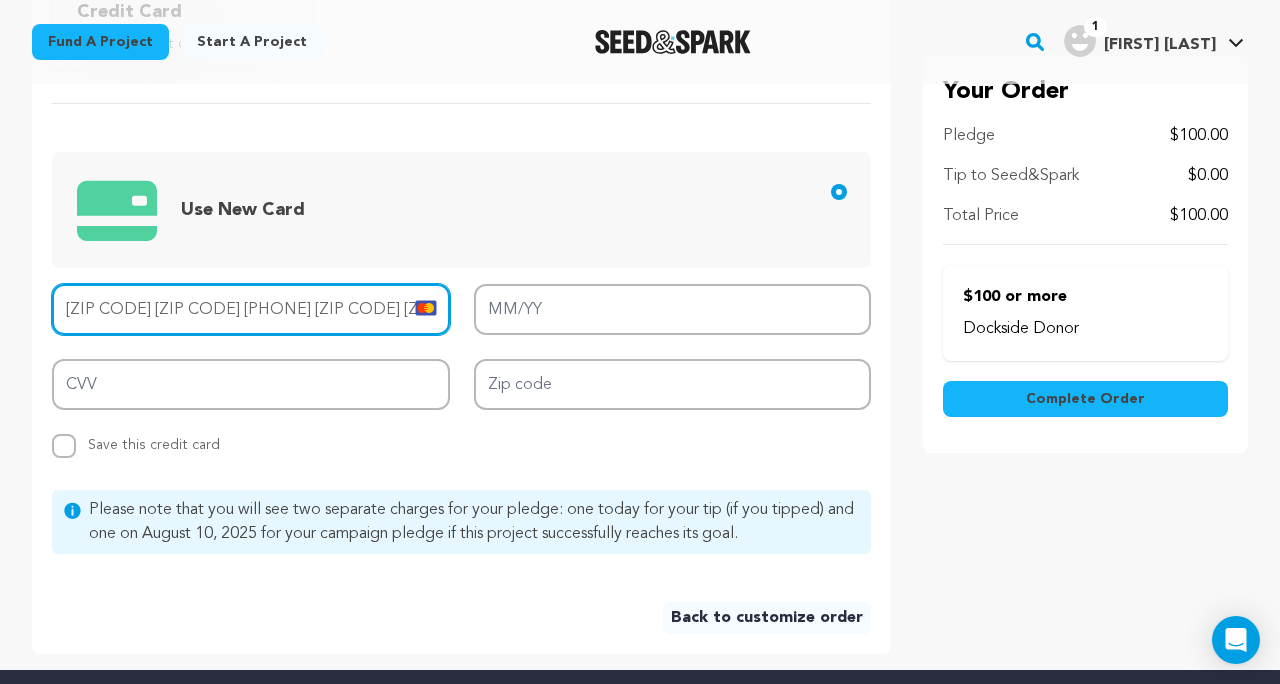 type on "5287 4980 4840 4254" 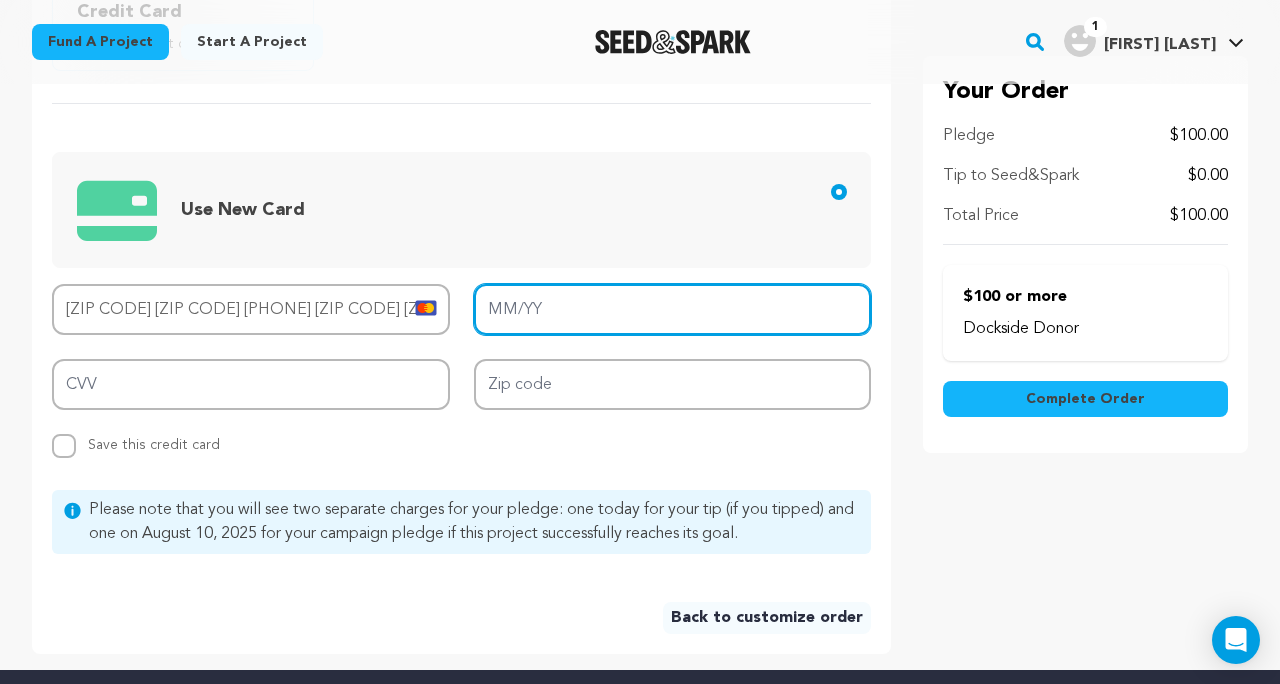 click on "MM/YY" at bounding box center (673, 309) 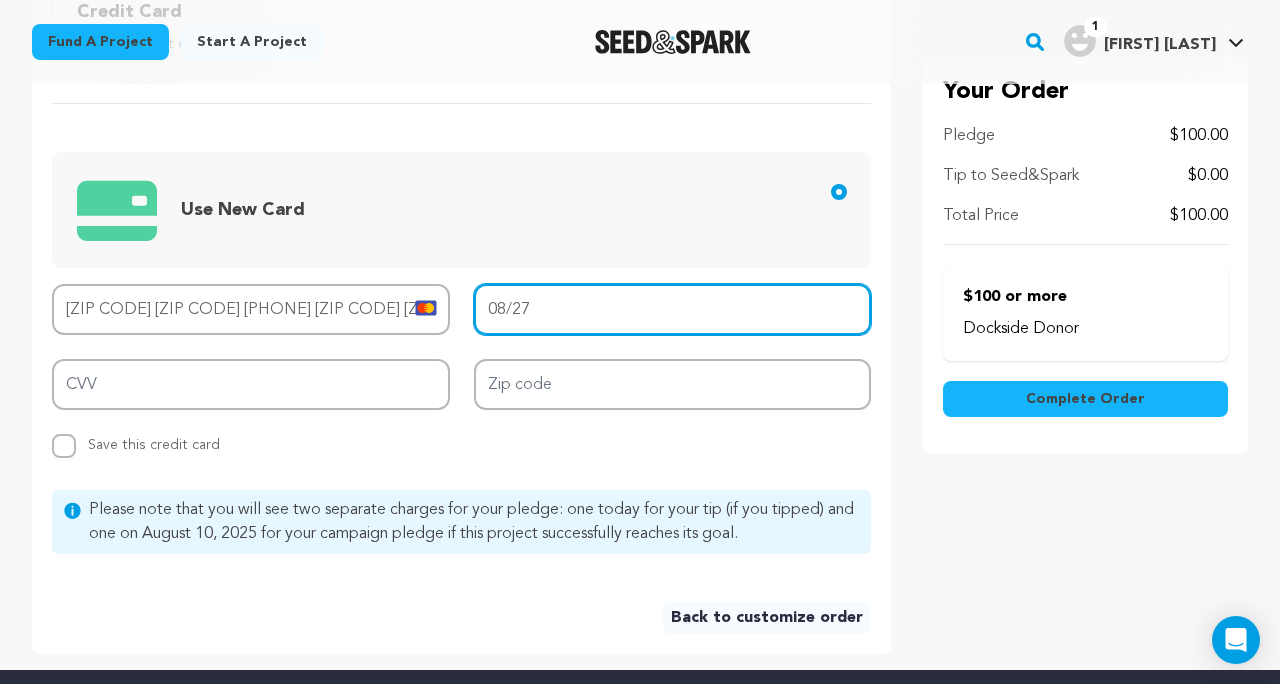 type on "08/27" 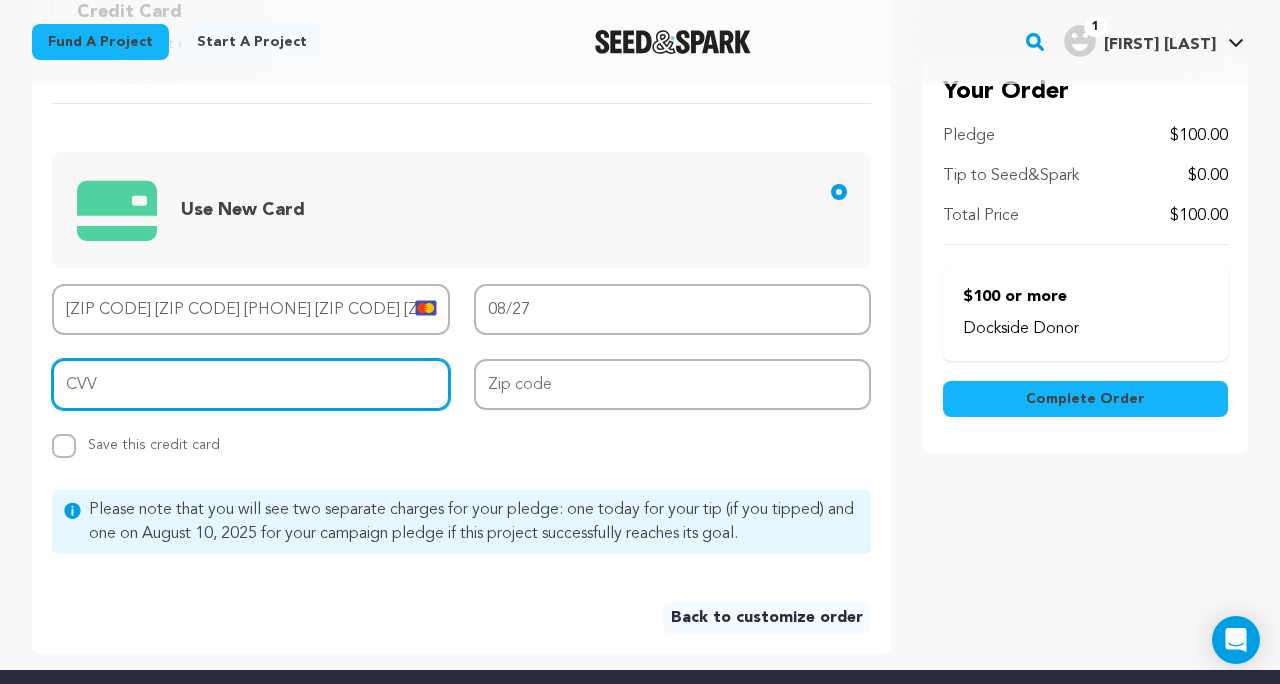 click on "CVV" at bounding box center [251, 384] 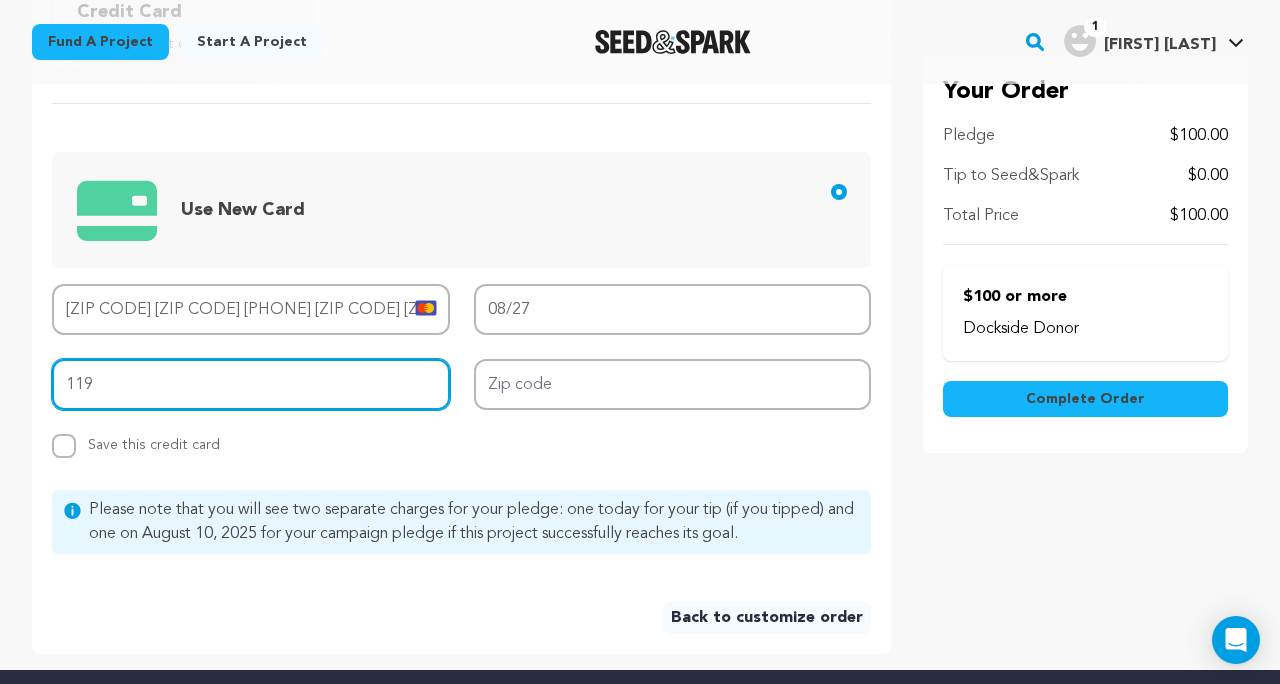 type on "119" 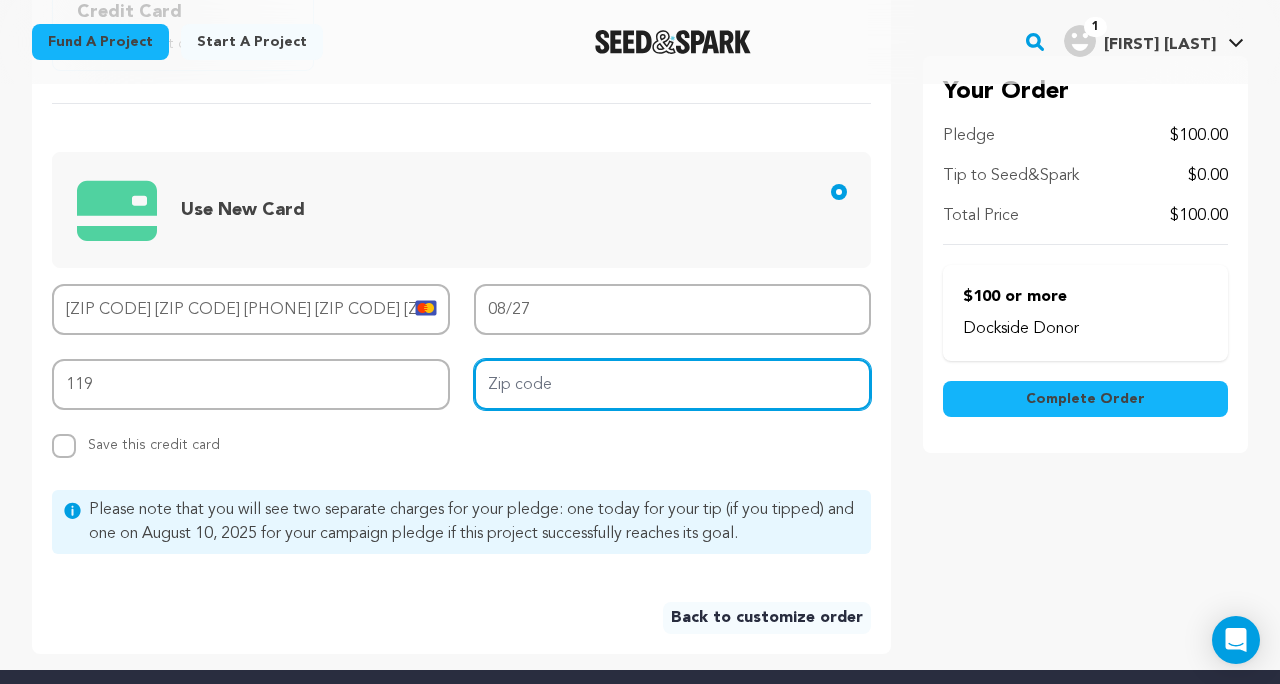 click on "Zip code" at bounding box center (673, 384) 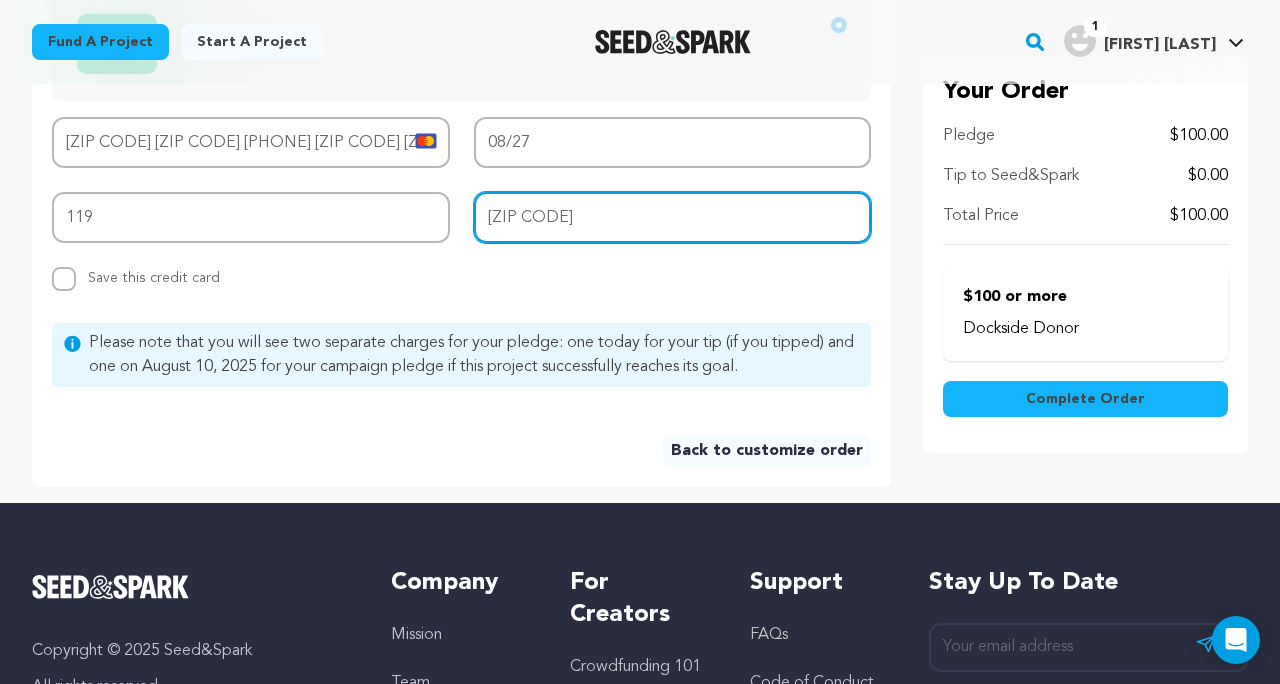scroll, scrollTop: 877, scrollLeft: 0, axis: vertical 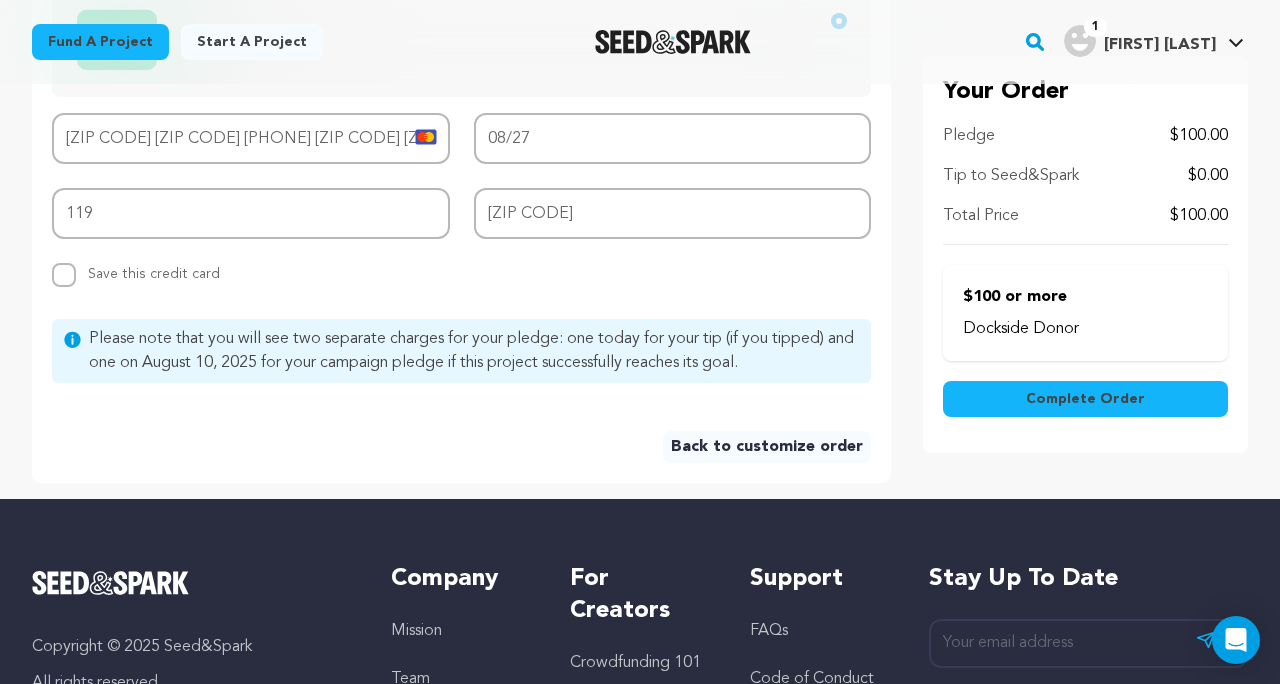 click on "Complete Order" at bounding box center [1085, 399] 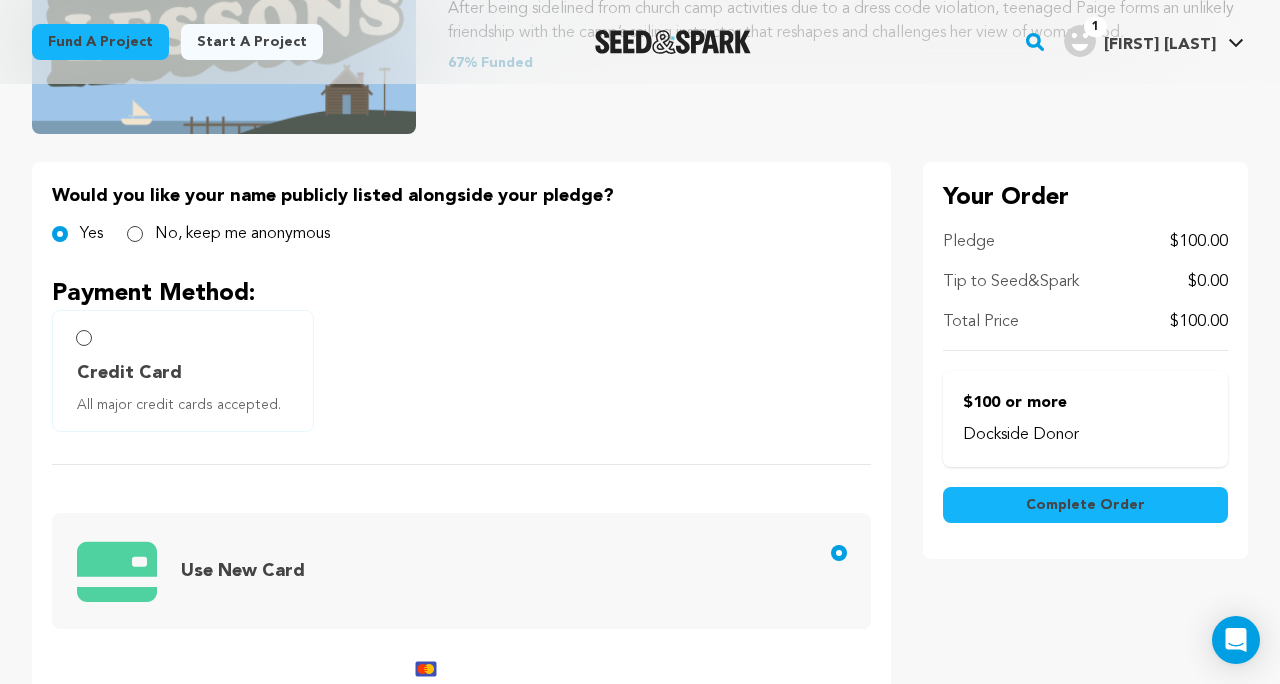 scroll, scrollTop: 350, scrollLeft: 0, axis: vertical 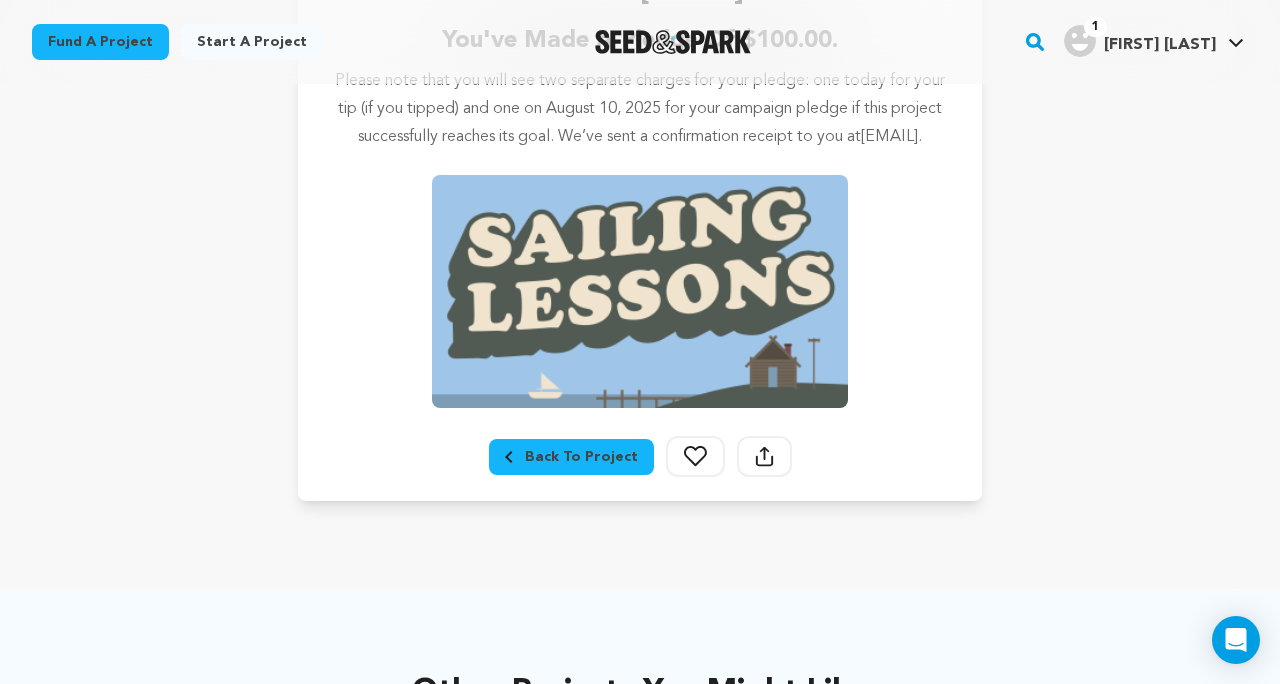 click 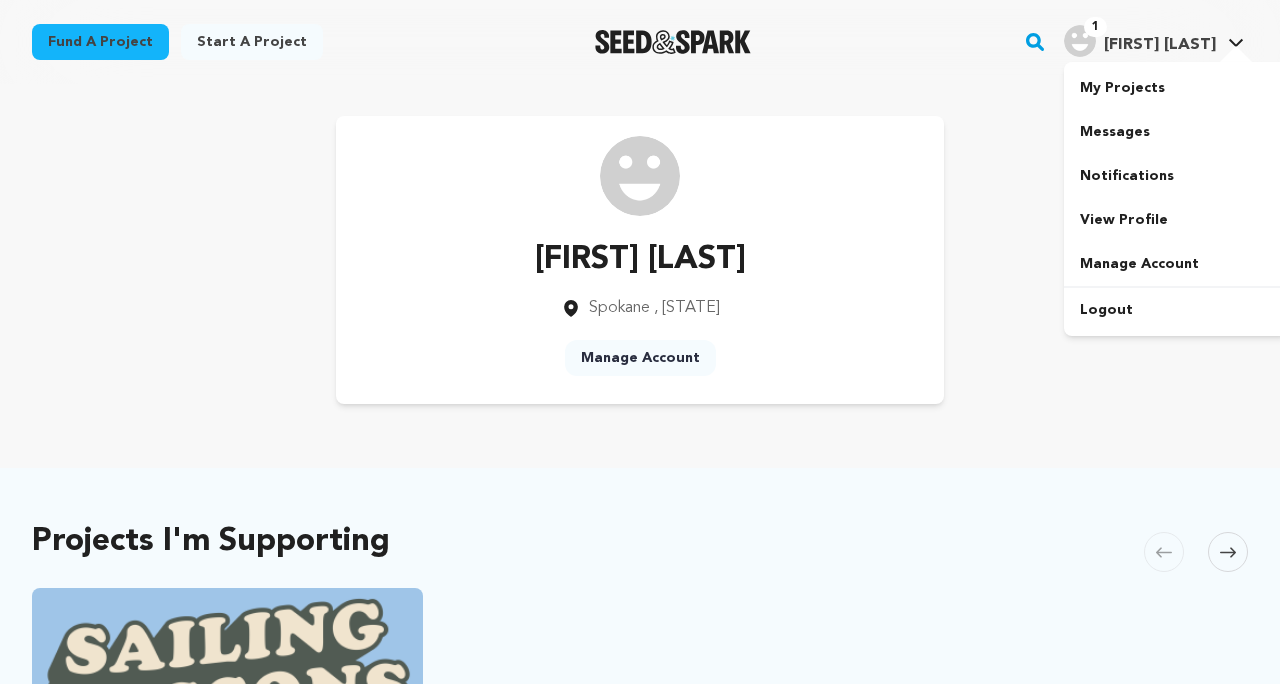 scroll, scrollTop: 0, scrollLeft: 0, axis: both 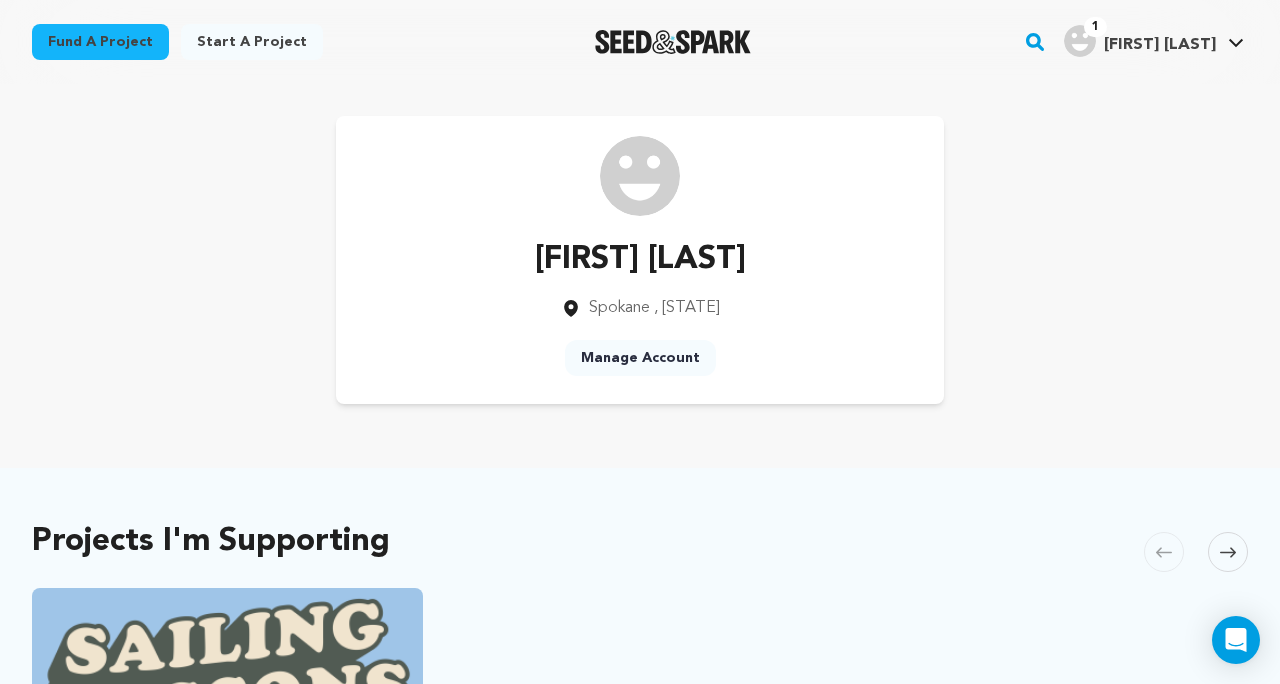 click on "[FIRST] [LAST]
[CITY]
, [STATE]
Manage Account" at bounding box center [640, 260] 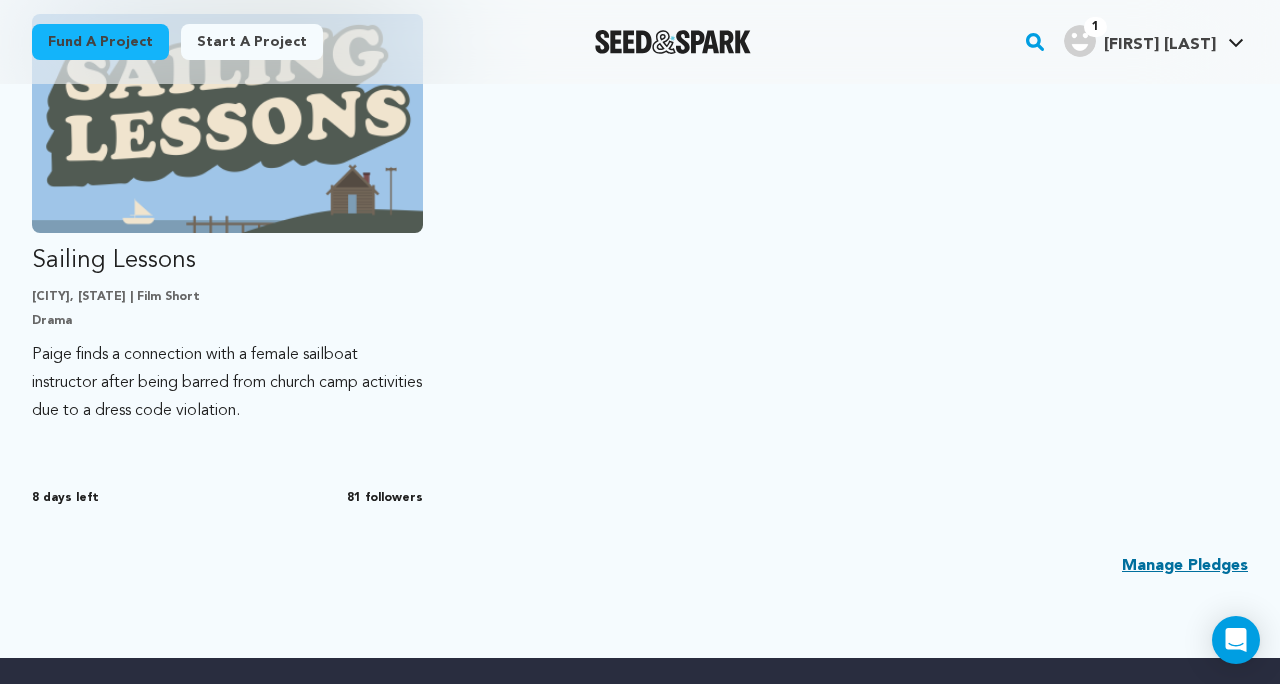 scroll, scrollTop: 544, scrollLeft: 0, axis: vertical 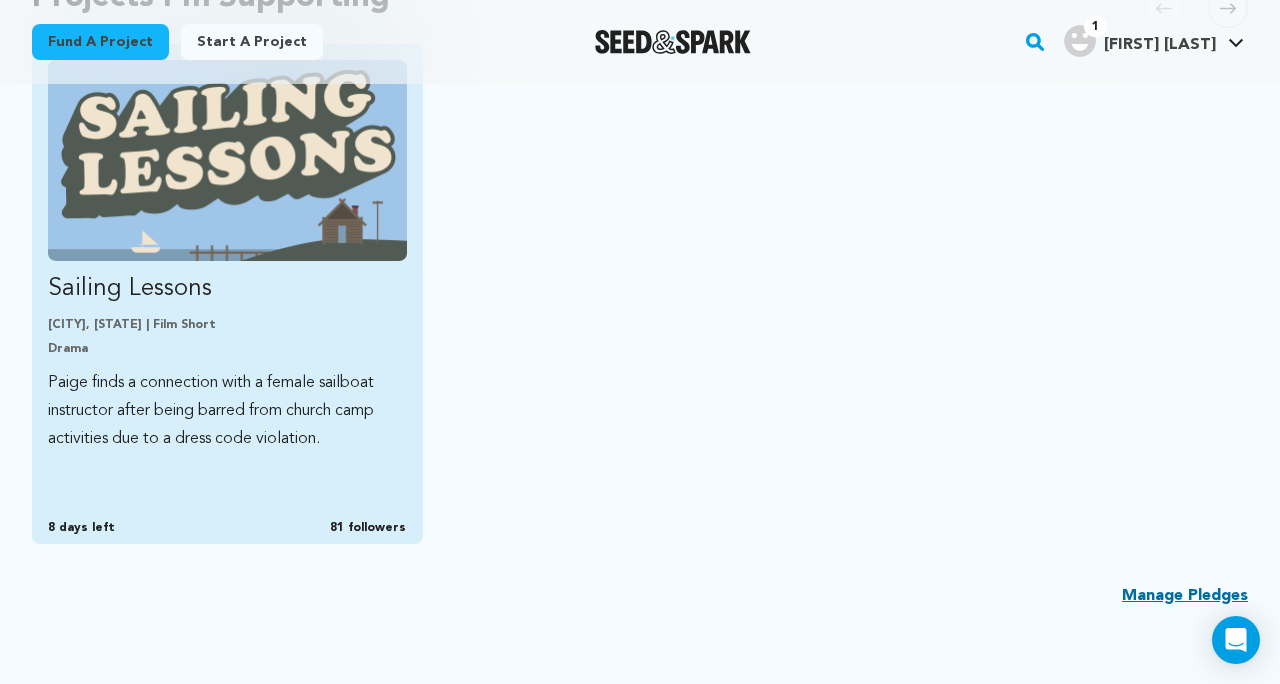 click on "Sailing Lessons" at bounding box center [227, 289] 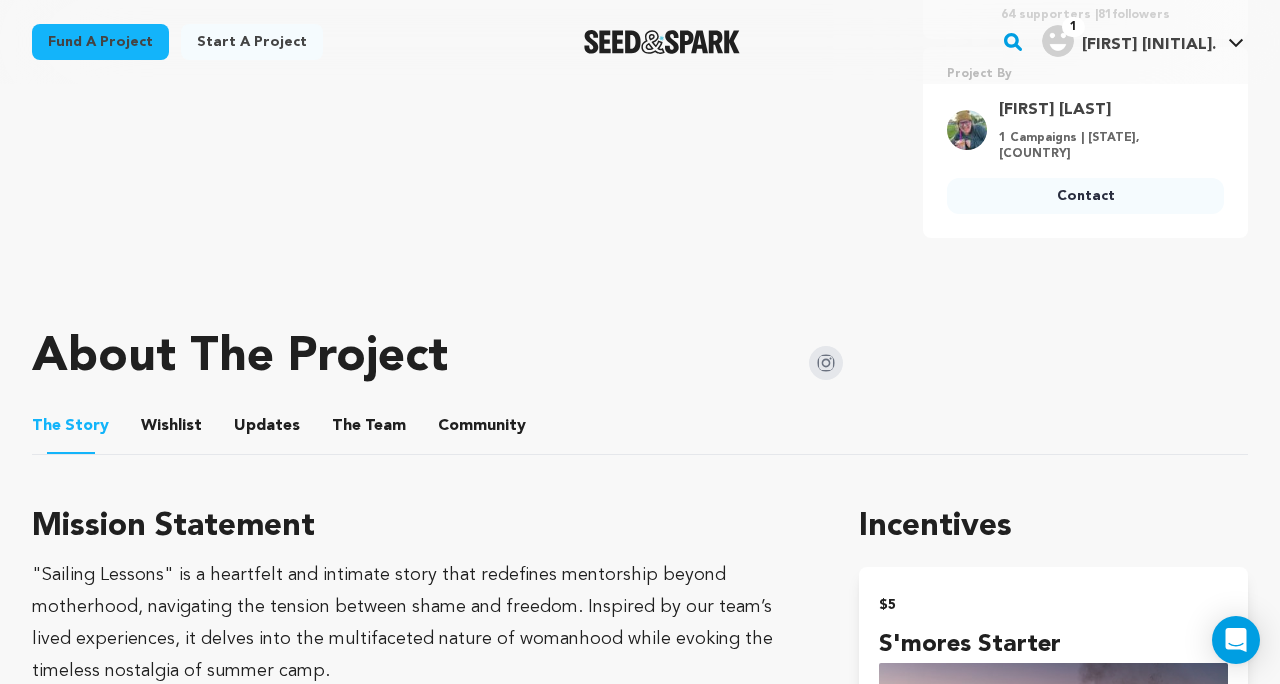scroll, scrollTop: 823, scrollLeft: 0, axis: vertical 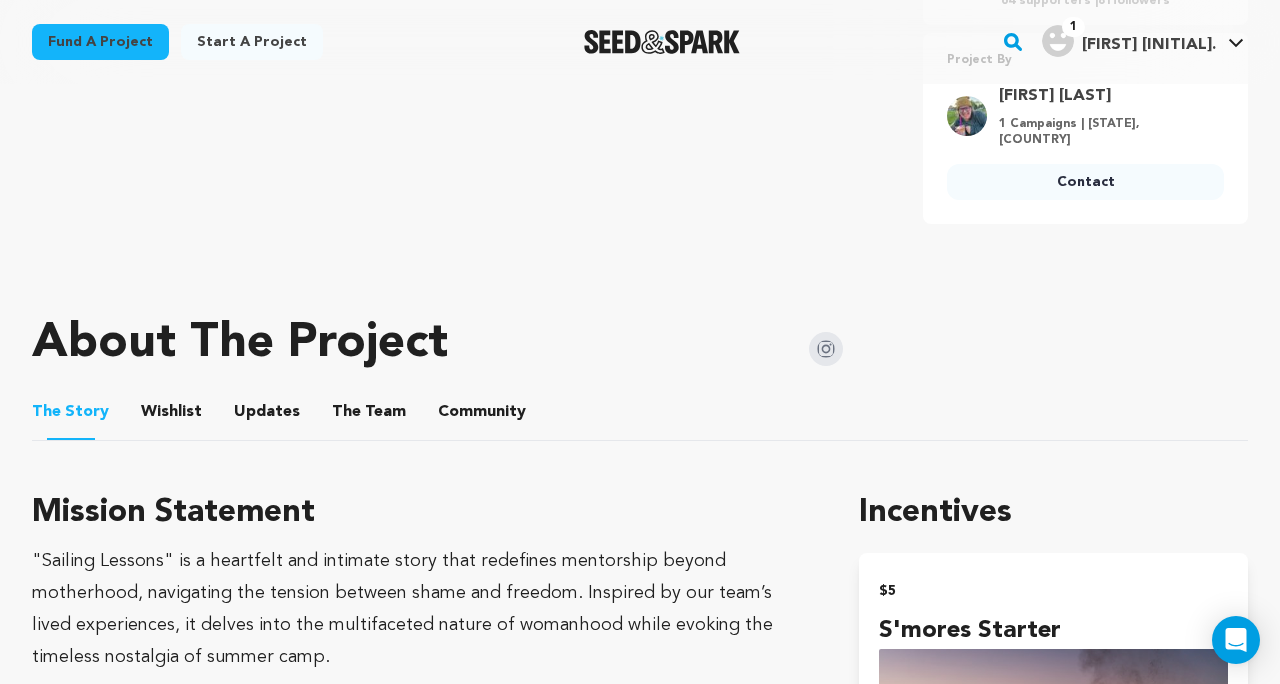 click on "Wishlist" at bounding box center (172, 416) 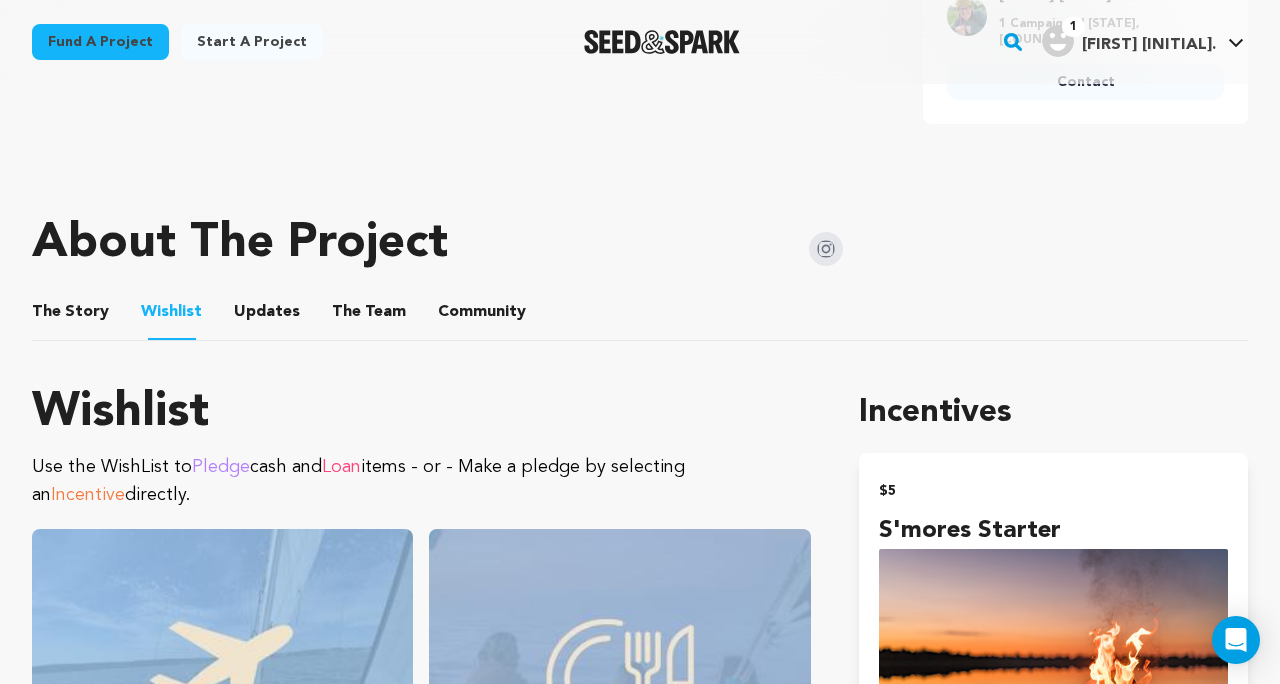scroll, scrollTop: 938, scrollLeft: 0, axis: vertical 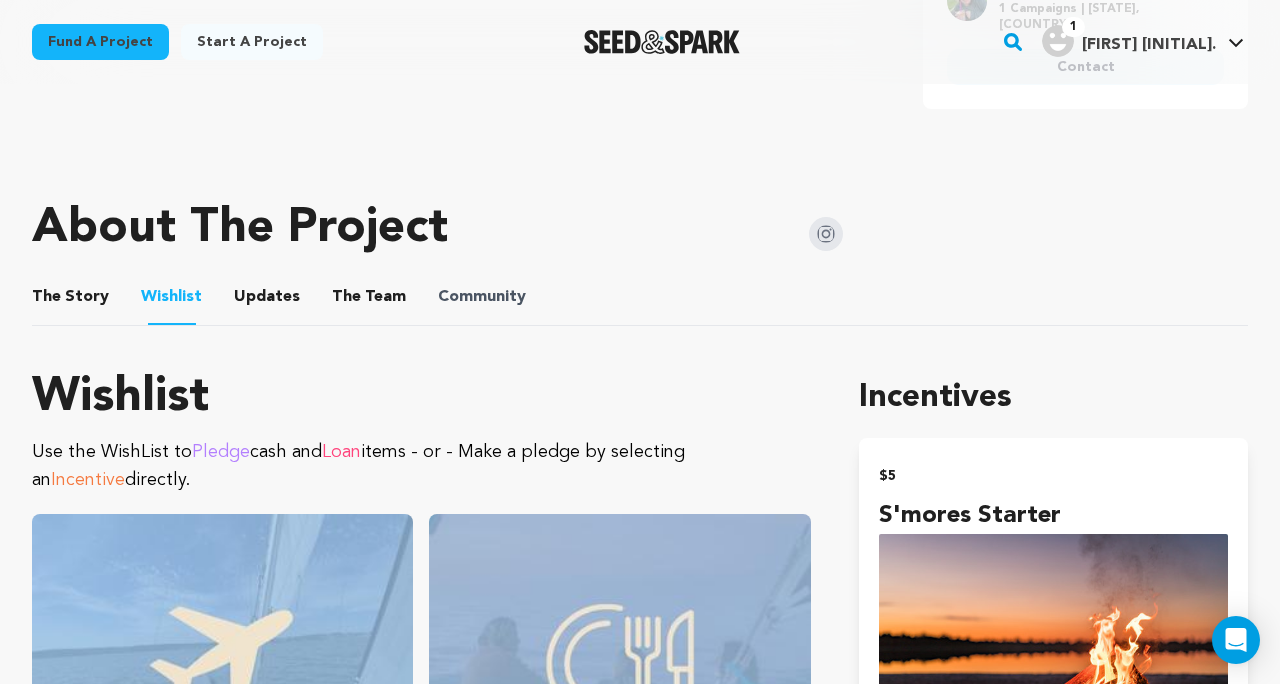 click on "Community" at bounding box center (482, 297) 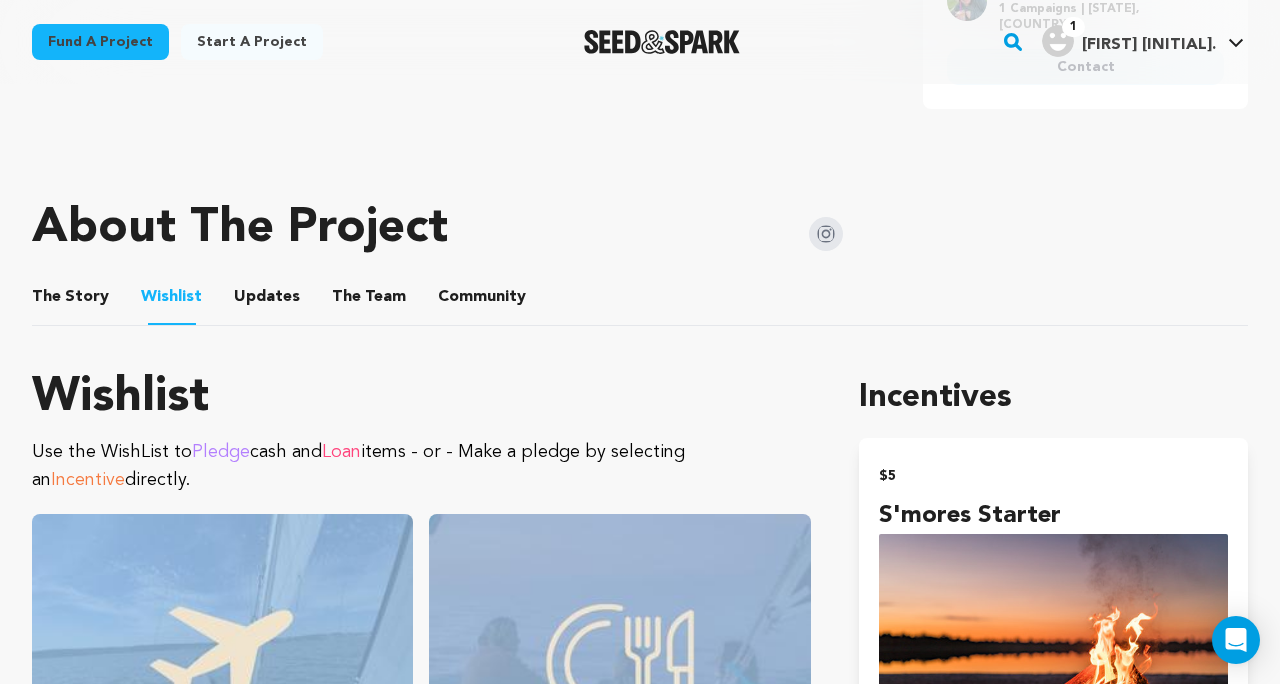 click on "Community" at bounding box center (482, 301) 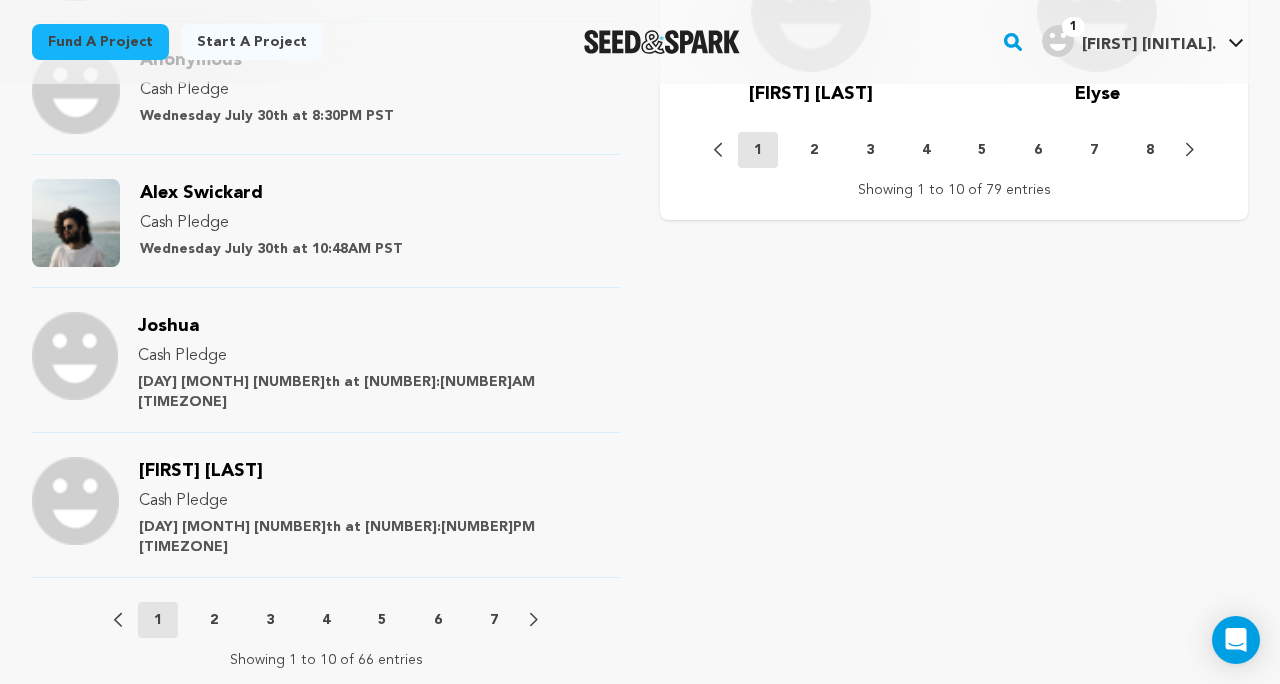 scroll, scrollTop: 2181, scrollLeft: 0, axis: vertical 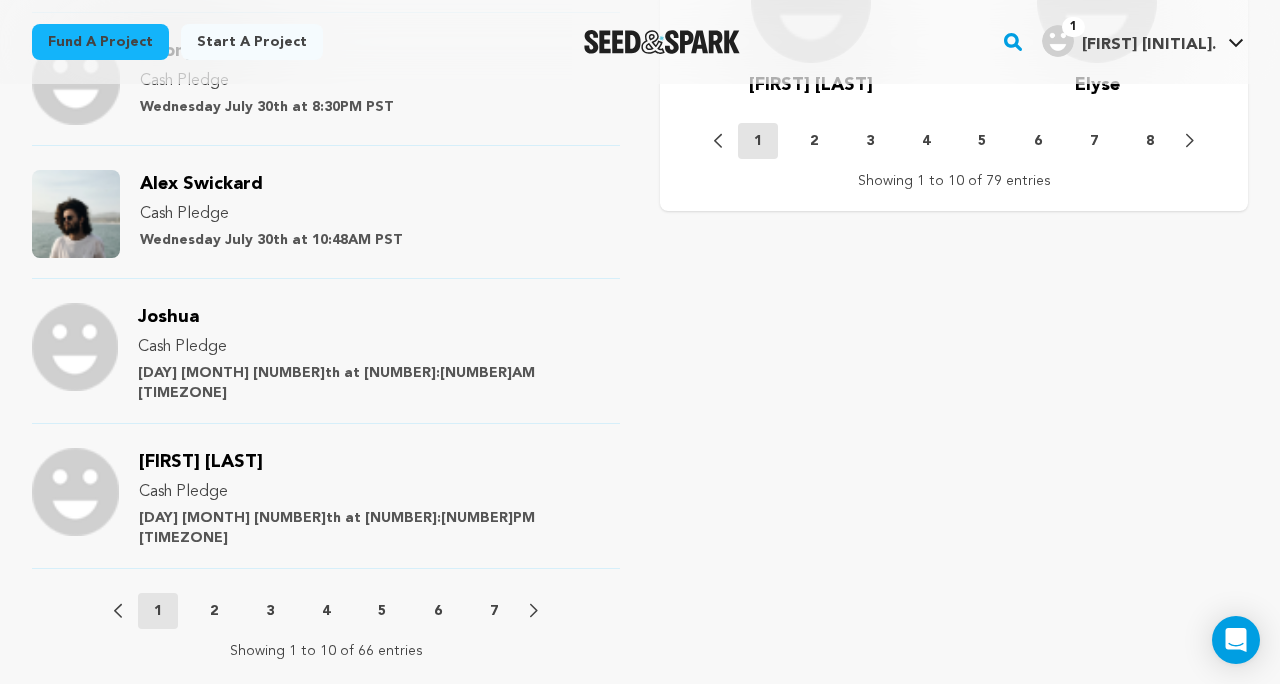 click on "2" at bounding box center [214, 611] 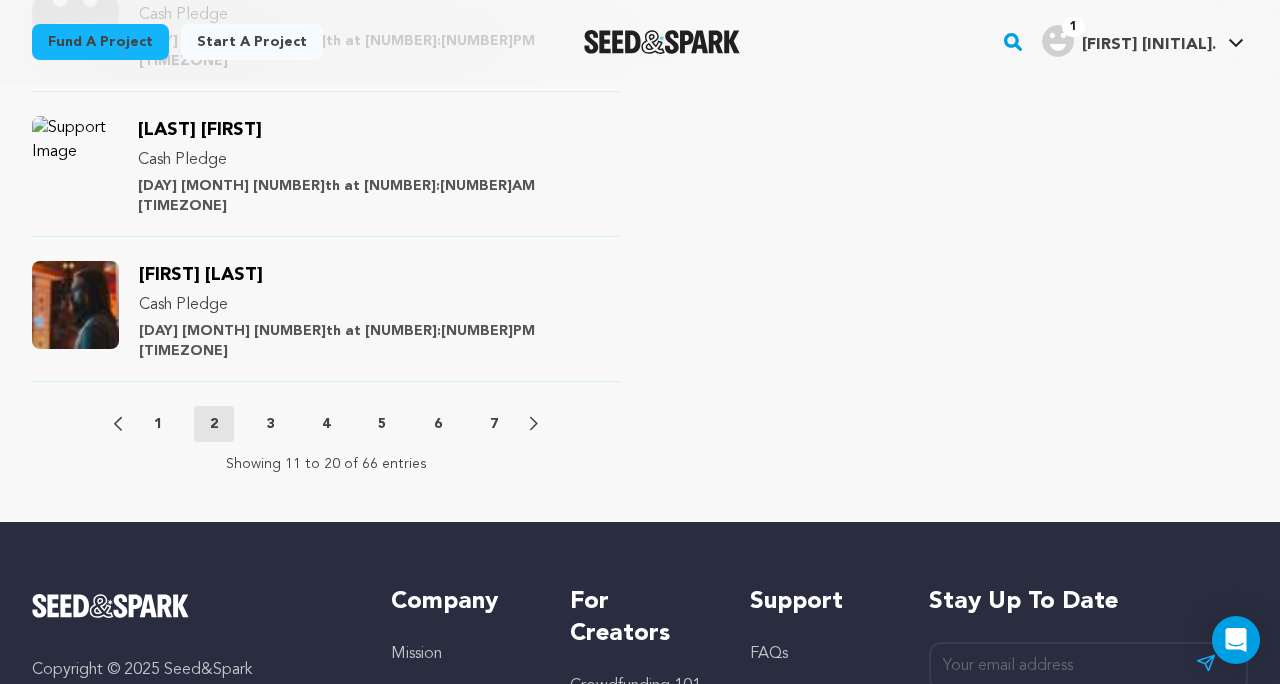 scroll, scrollTop: 2423, scrollLeft: 0, axis: vertical 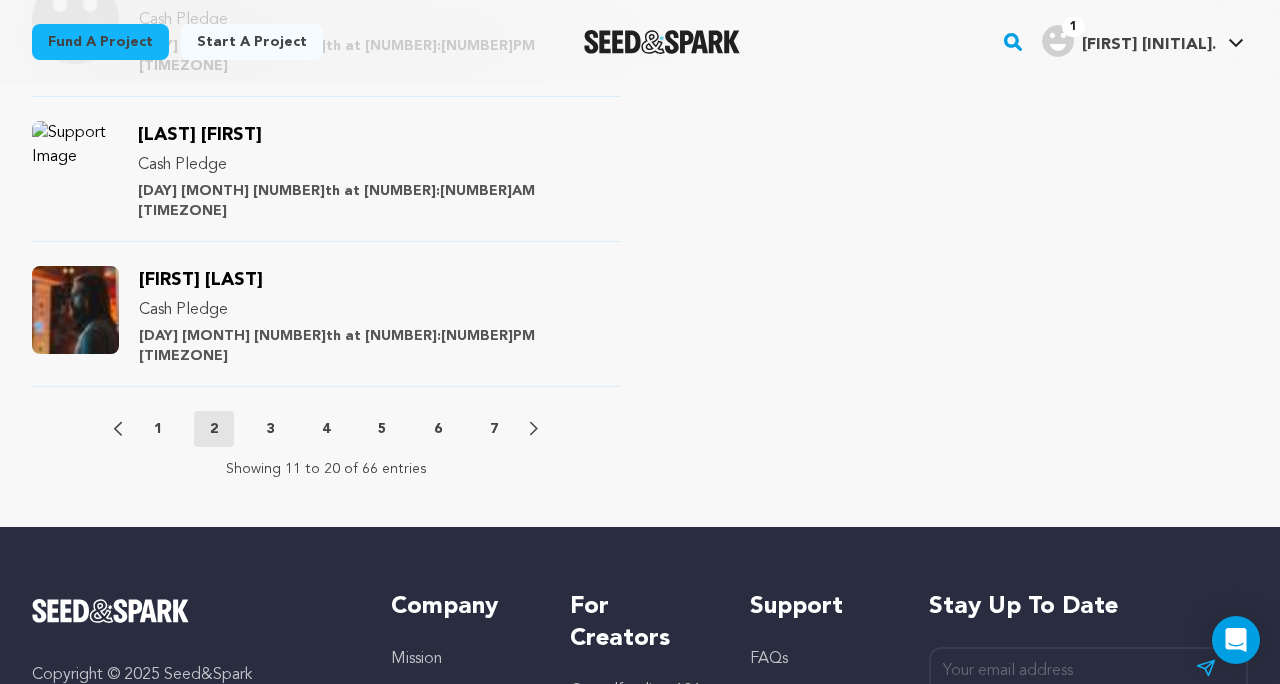 click on "3" at bounding box center (270, 429) 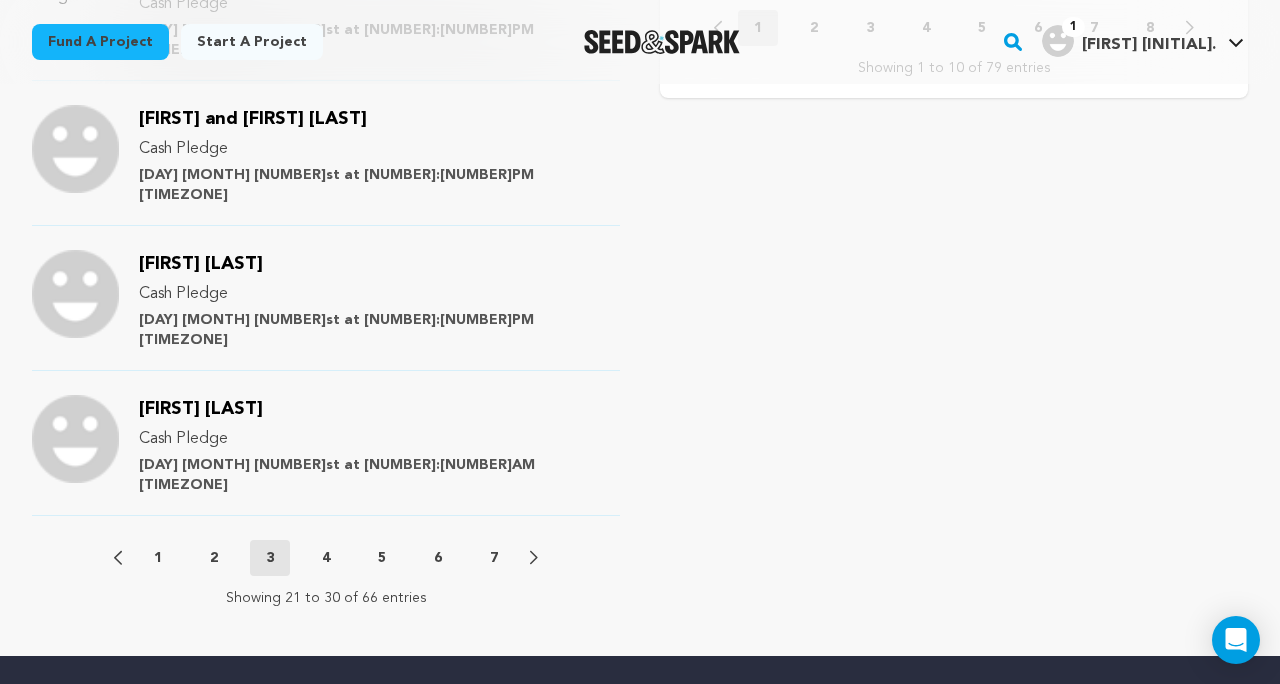 scroll, scrollTop: 2297, scrollLeft: 0, axis: vertical 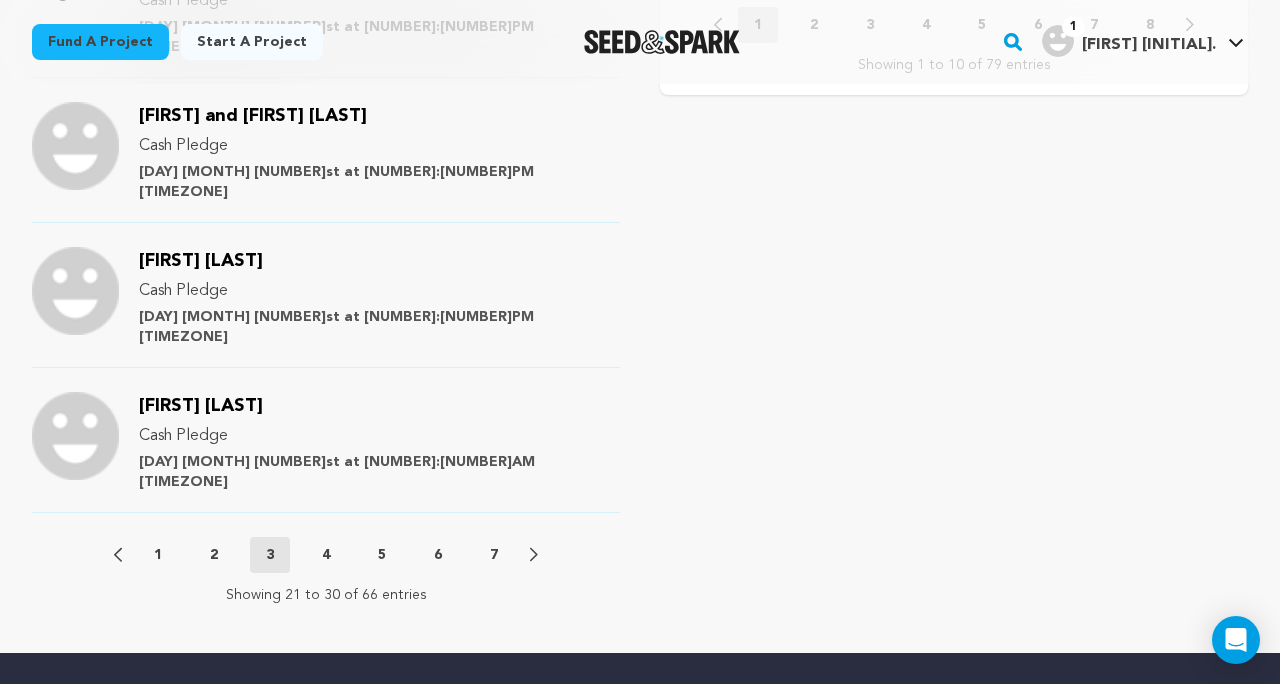 click on "4" at bounding box center (326, 555) 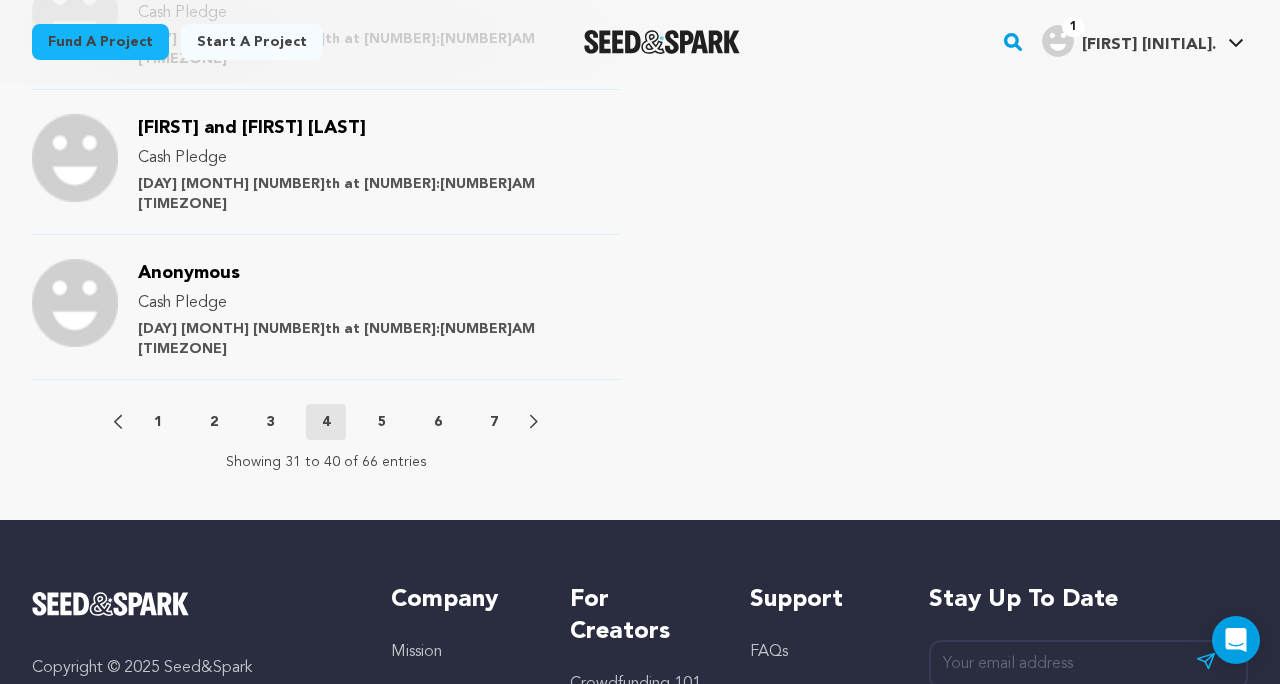 scroll, scrollTop: 2426, scrollLeft: 0, axis: vertical 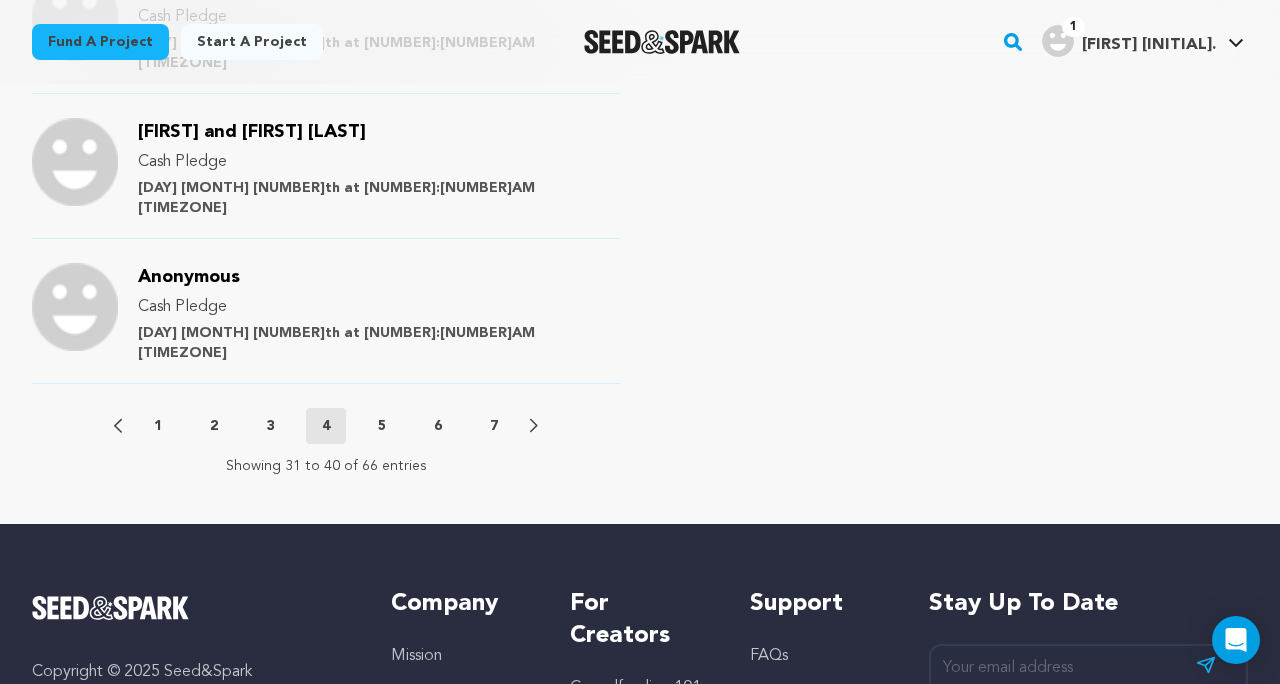 click on "5" at bounding box center (382, 426) 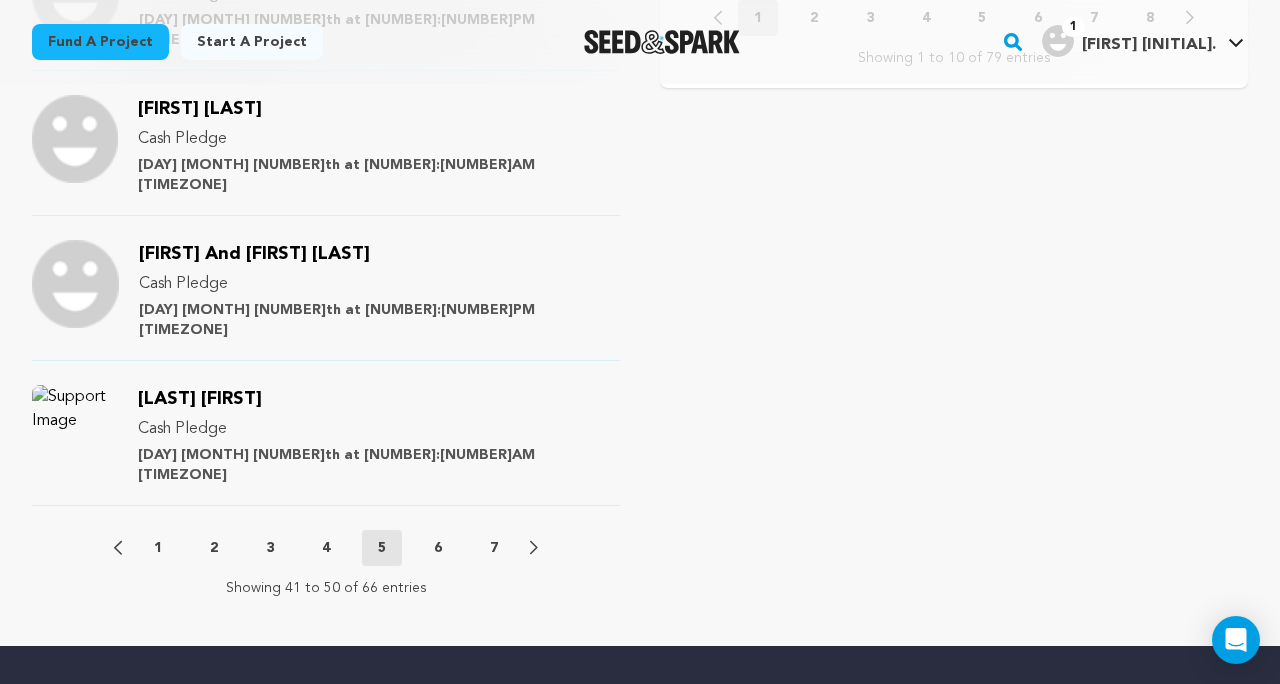 scroll, scrollTop: 2337, scrollLeft: 0, axis: vertical 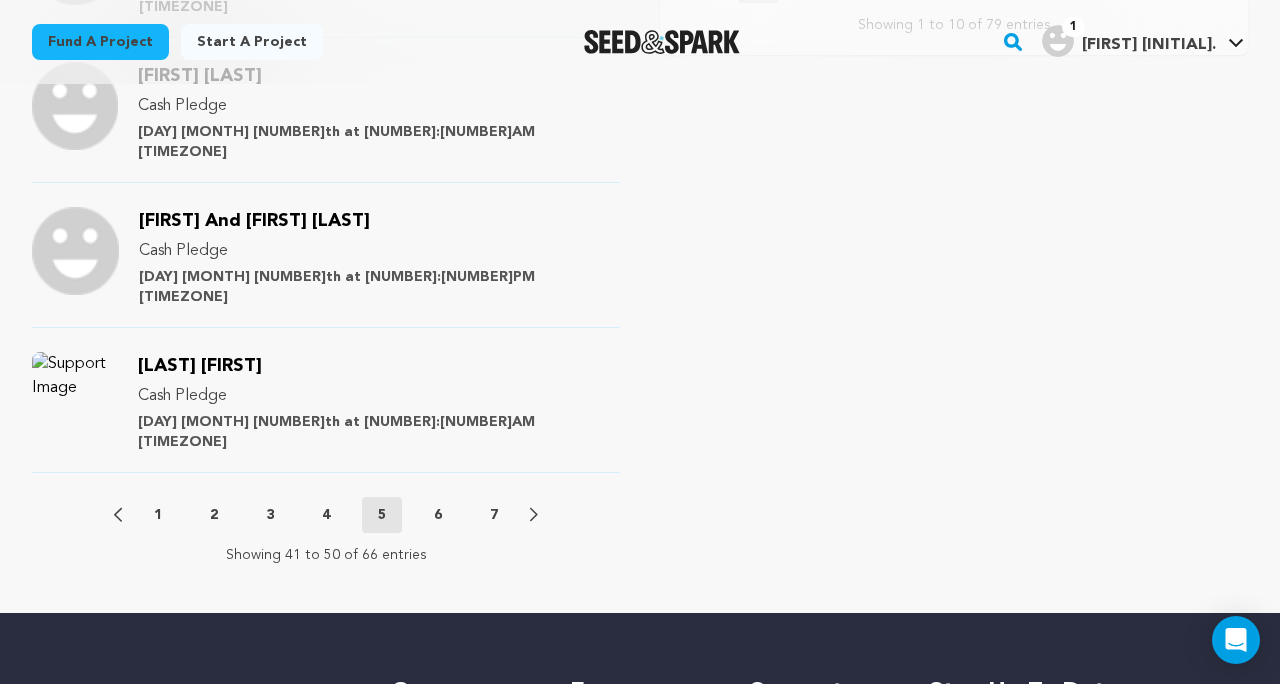 click on "6" at bounding box center (438, 515) 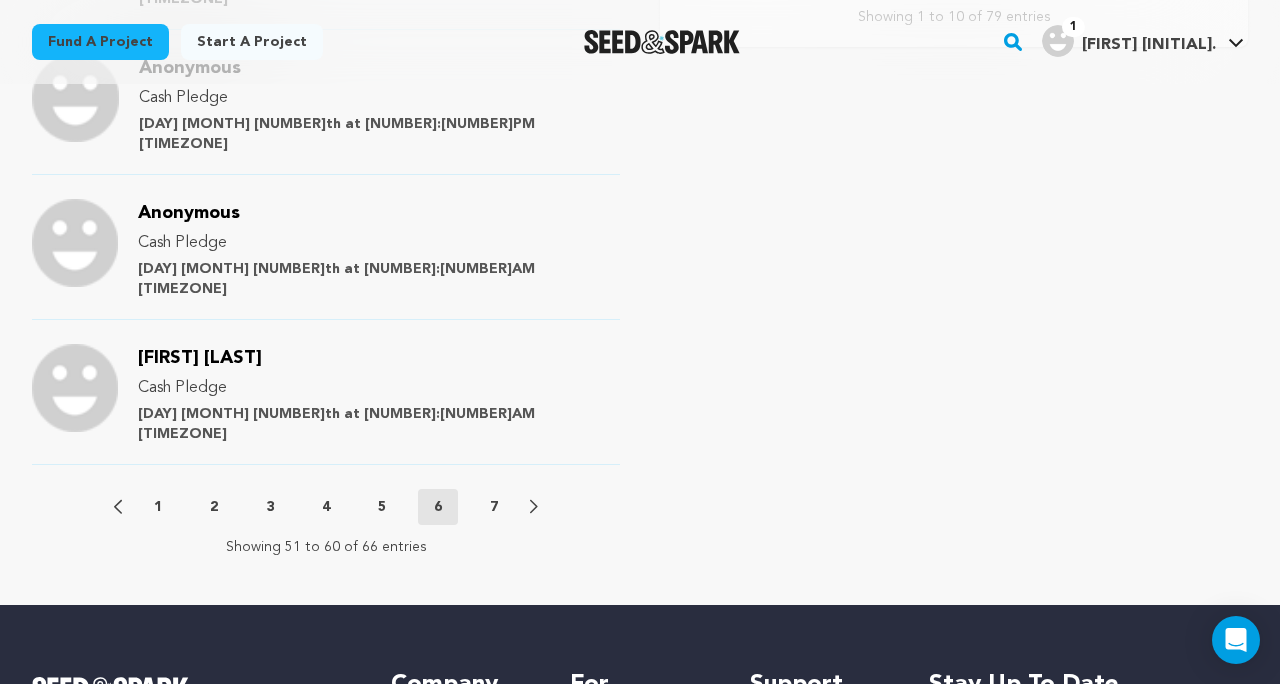 scroll, scrollTop: 2349, scrollLeft: 0, axis: vertical 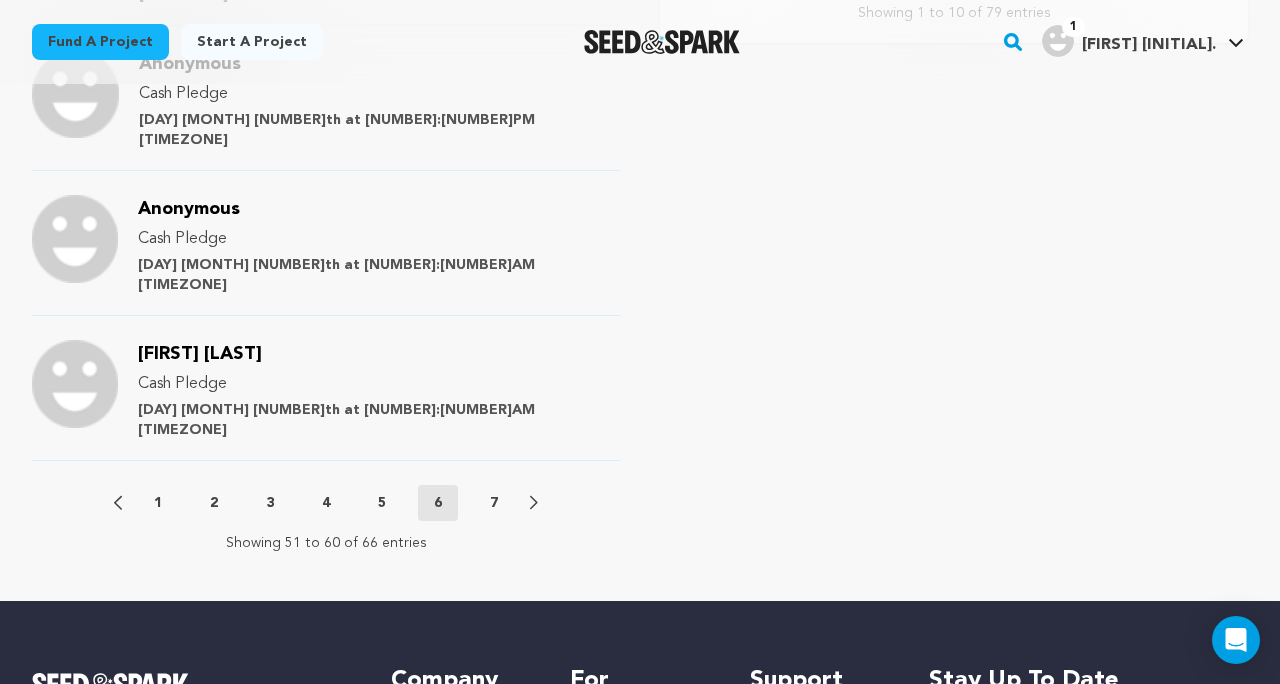 click on "7" at bounding box center [494, 503] 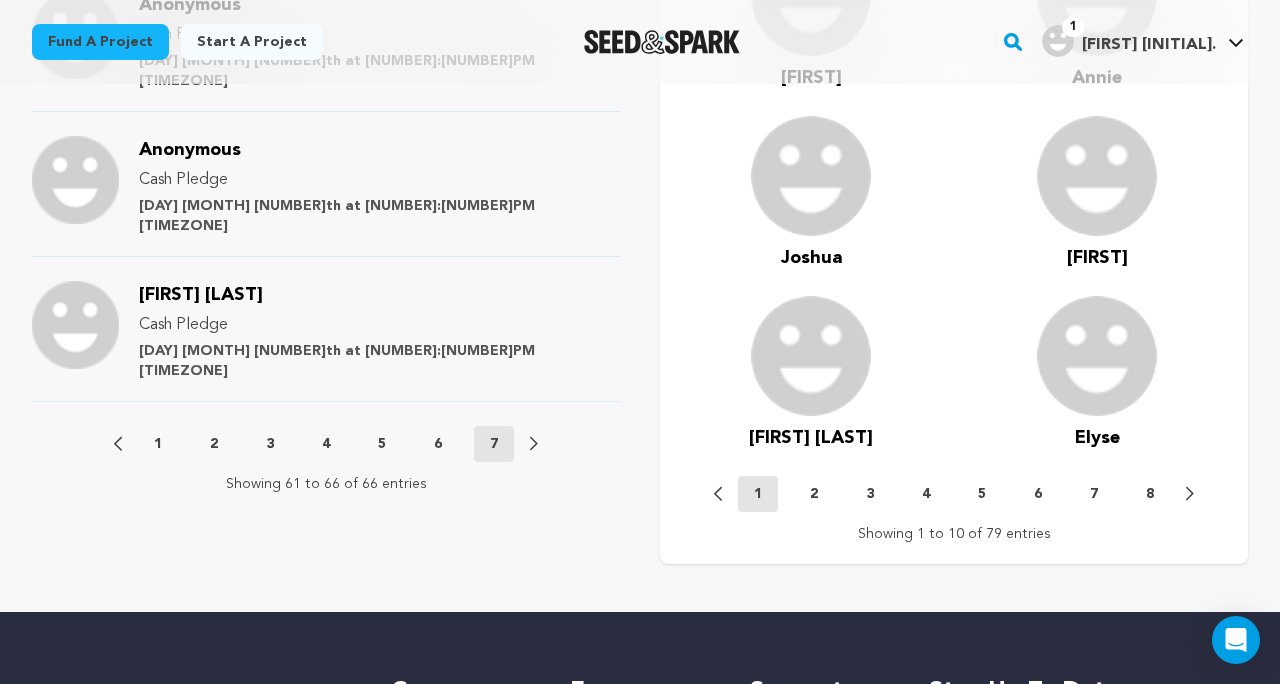 scroll, scrollTop: 1829, scrollLeft: 0, axis: vertical 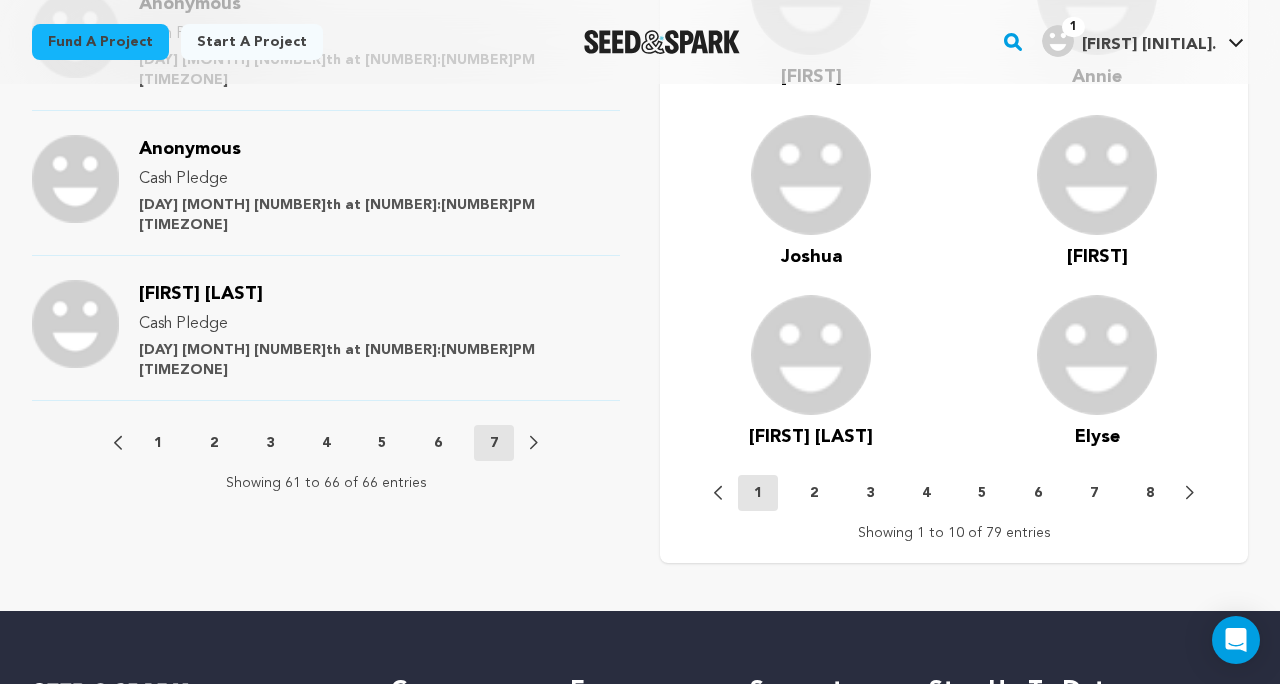 click on "1" at bounding box center [158, 443] 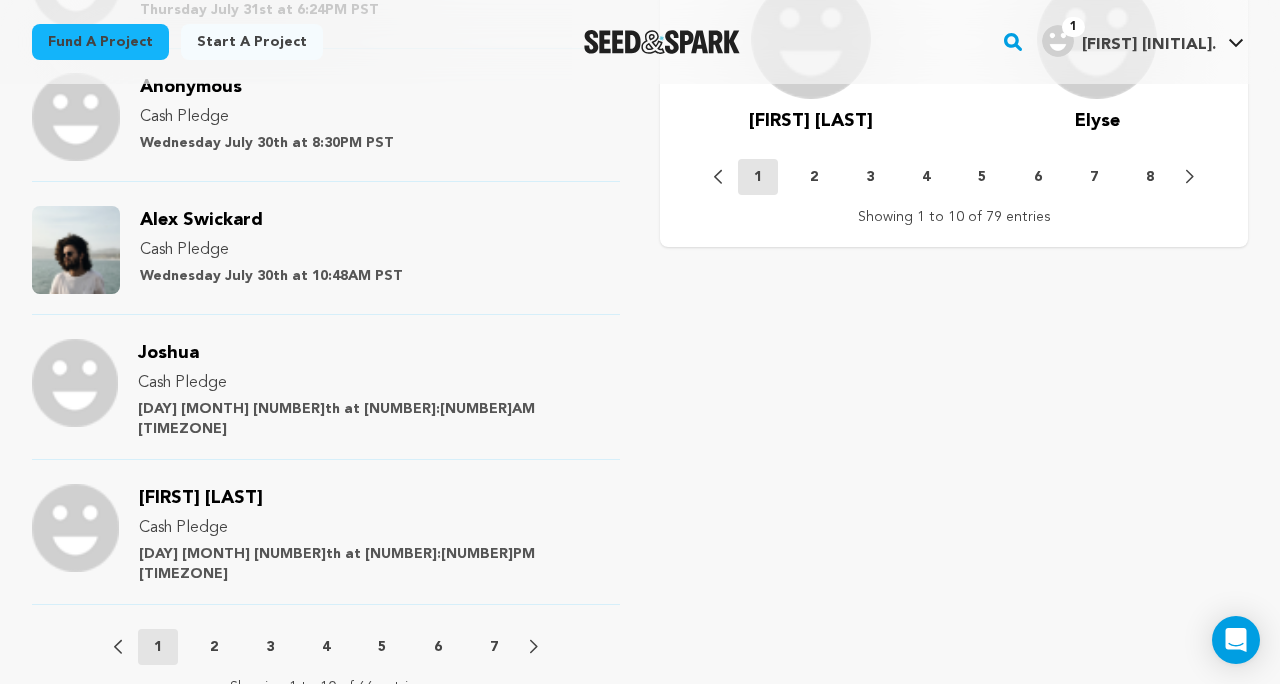 scroll, scrollTop: 2155, scrollLeft: 0, axis: vertical 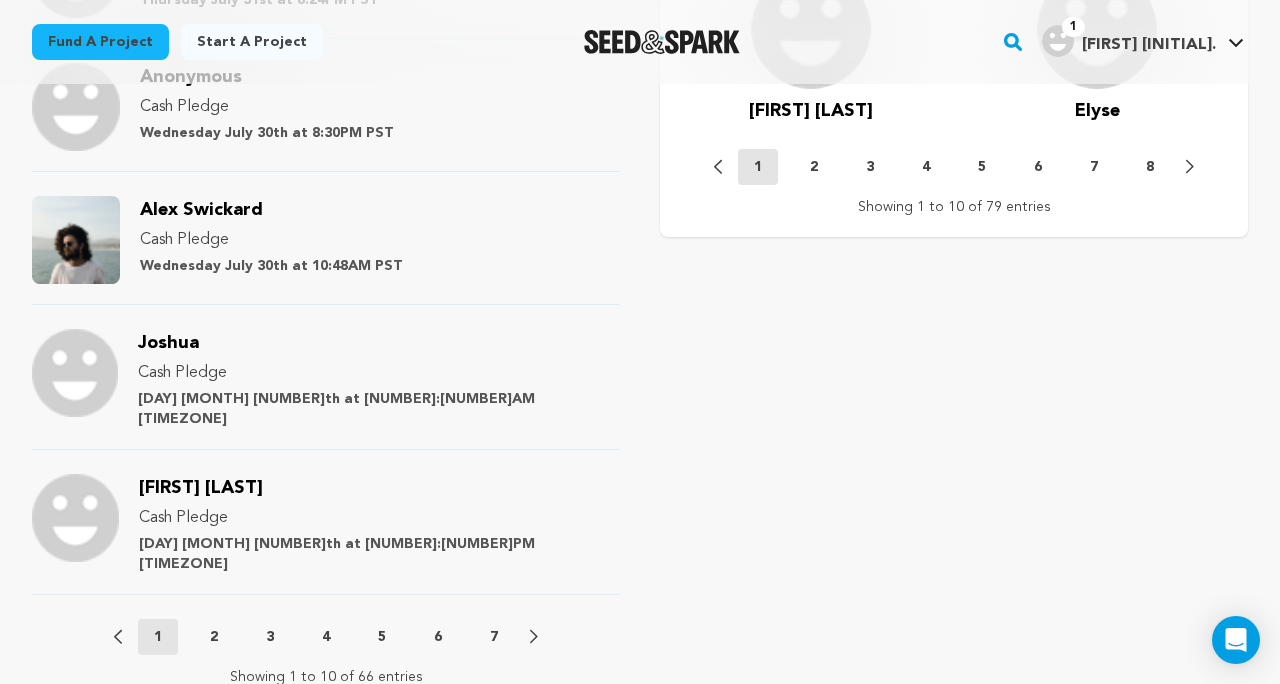 click on "2" at bounding box center [214, 637] 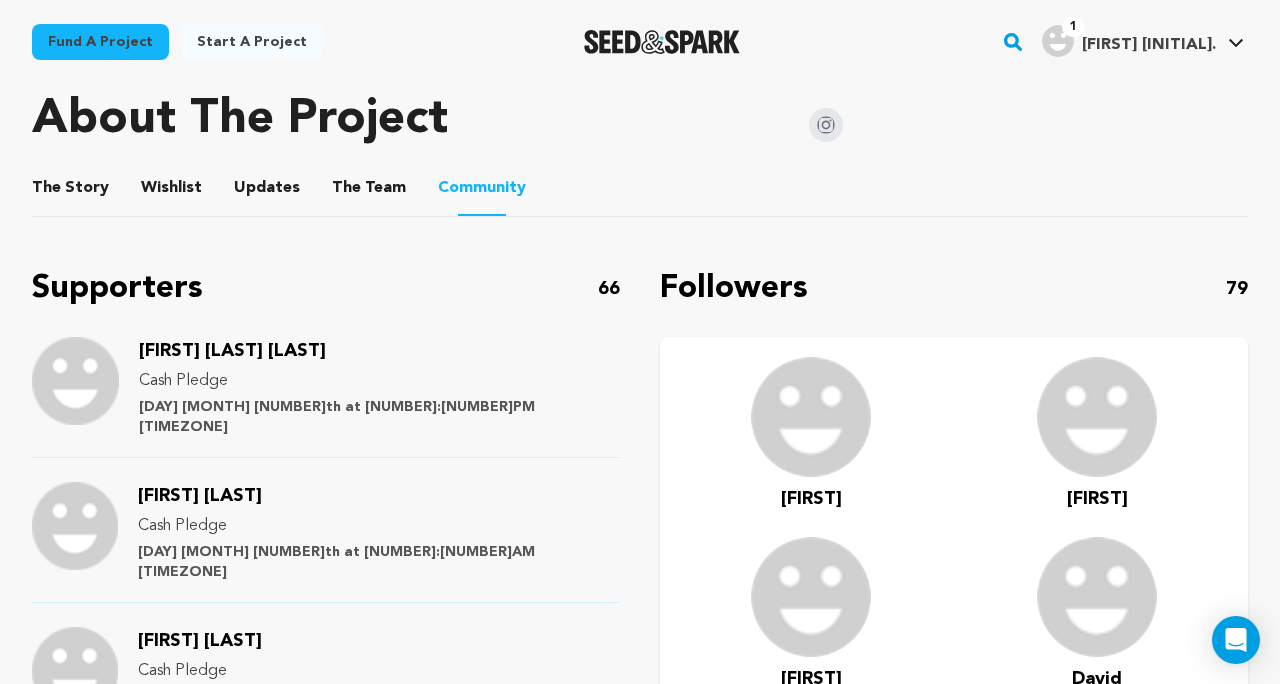 scroll, scrollTop: 1041, scrollLeft: 0, axis: vertical 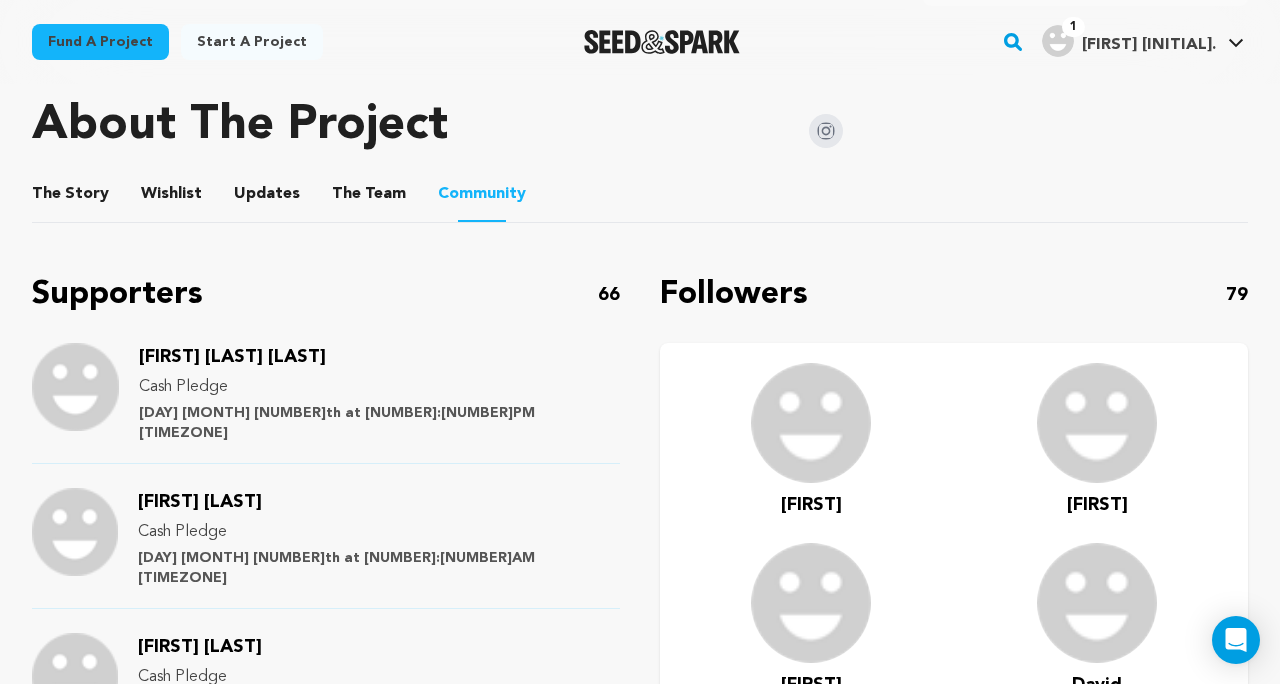 click on "The Story" at bounding box center (71, 198) 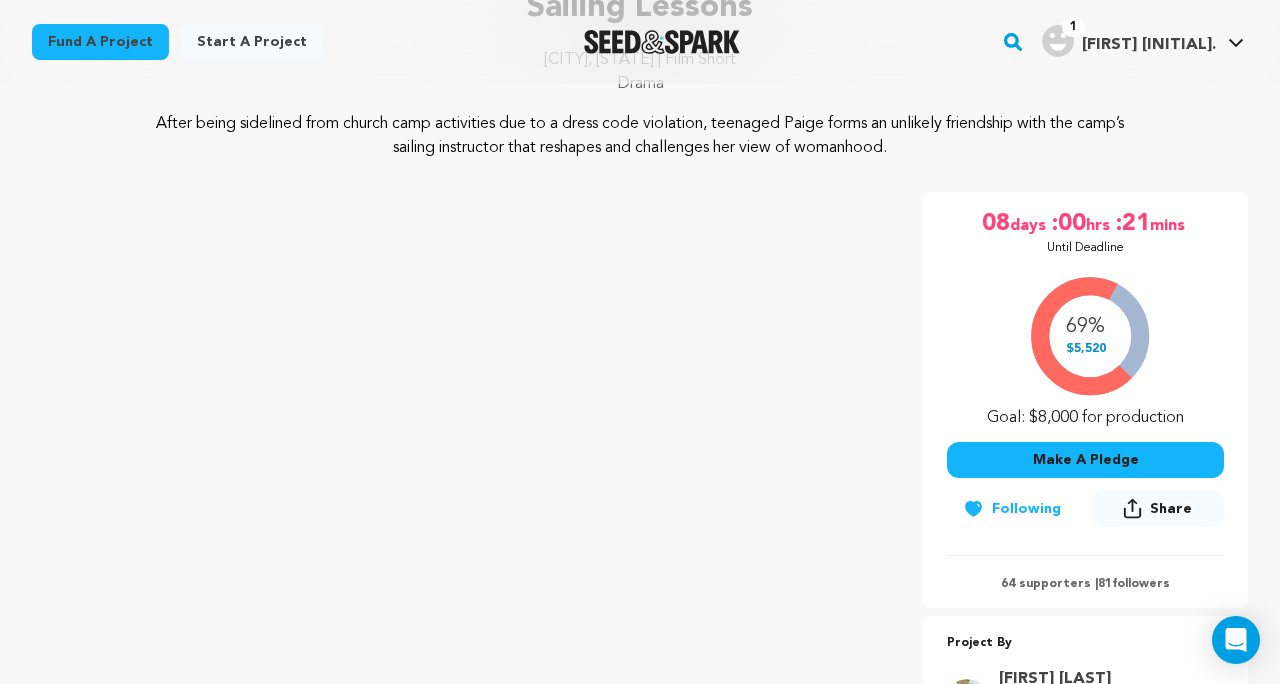 scroll, scrollTop: 0, scrollLeft: 0, axis: both 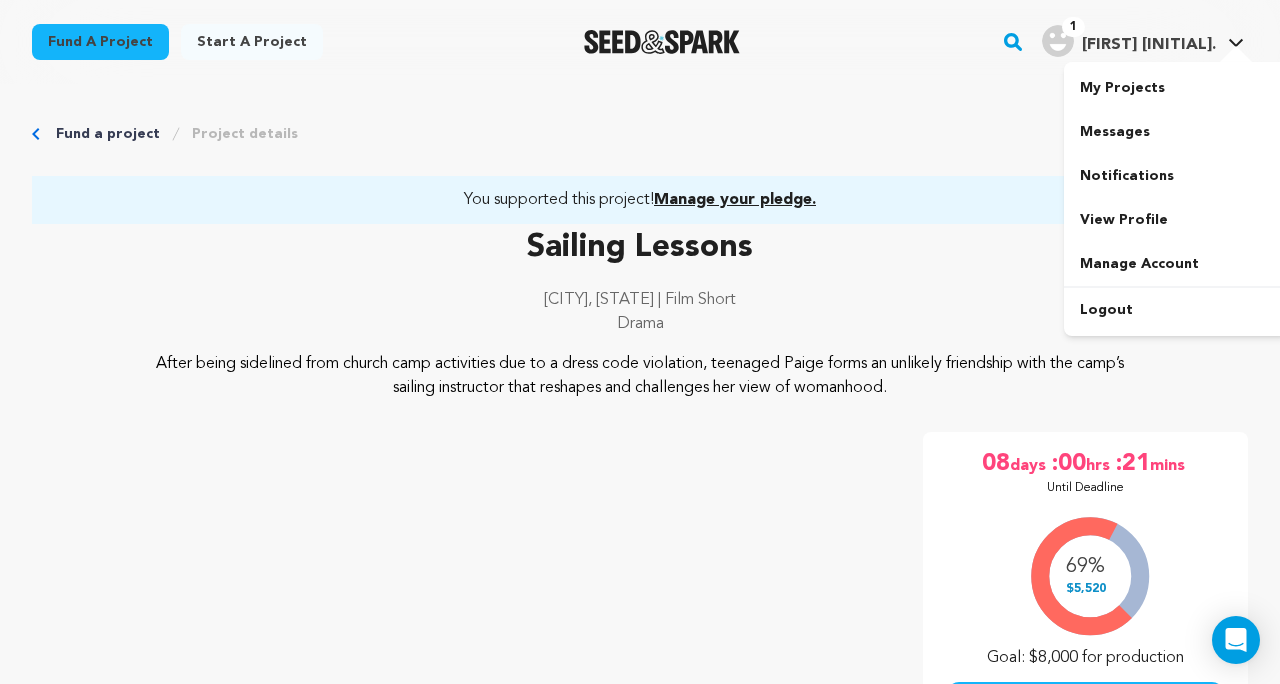 click at bounding box center (1058, 41) 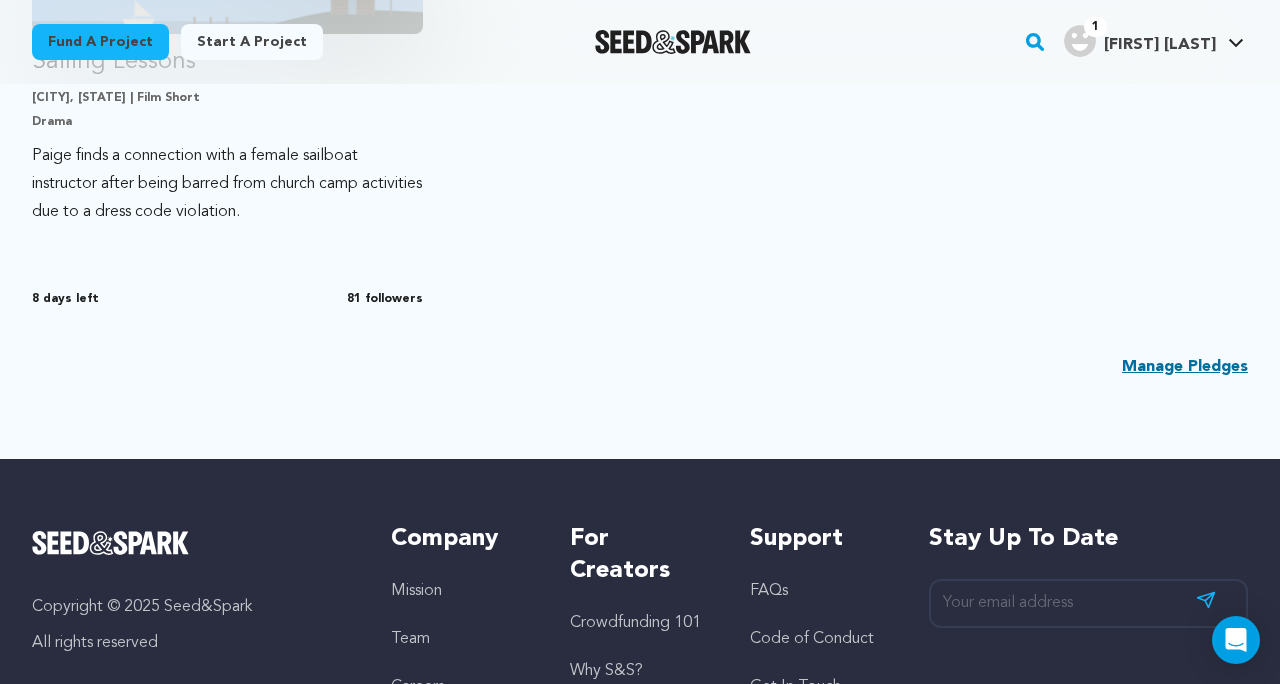 scroll, scrollTop: 765, scrollLeft: 0, axis: vertical 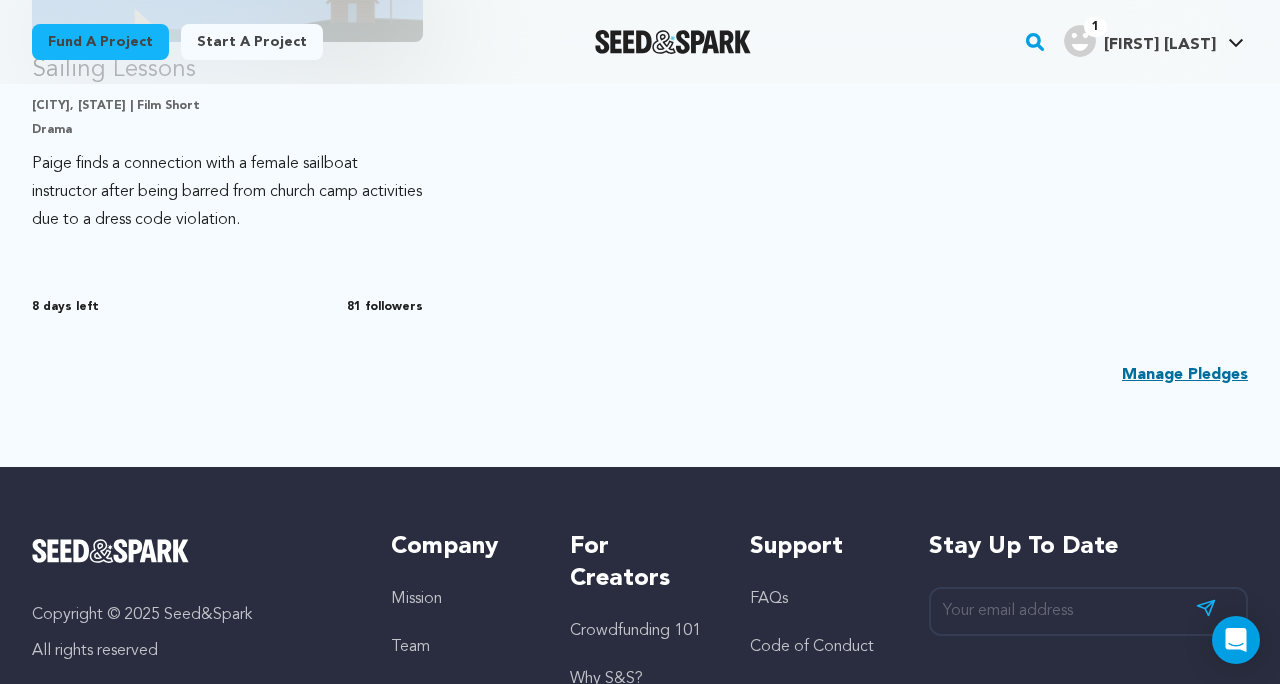 click on "Manage Pledges" at bounding box center (1185, 375) 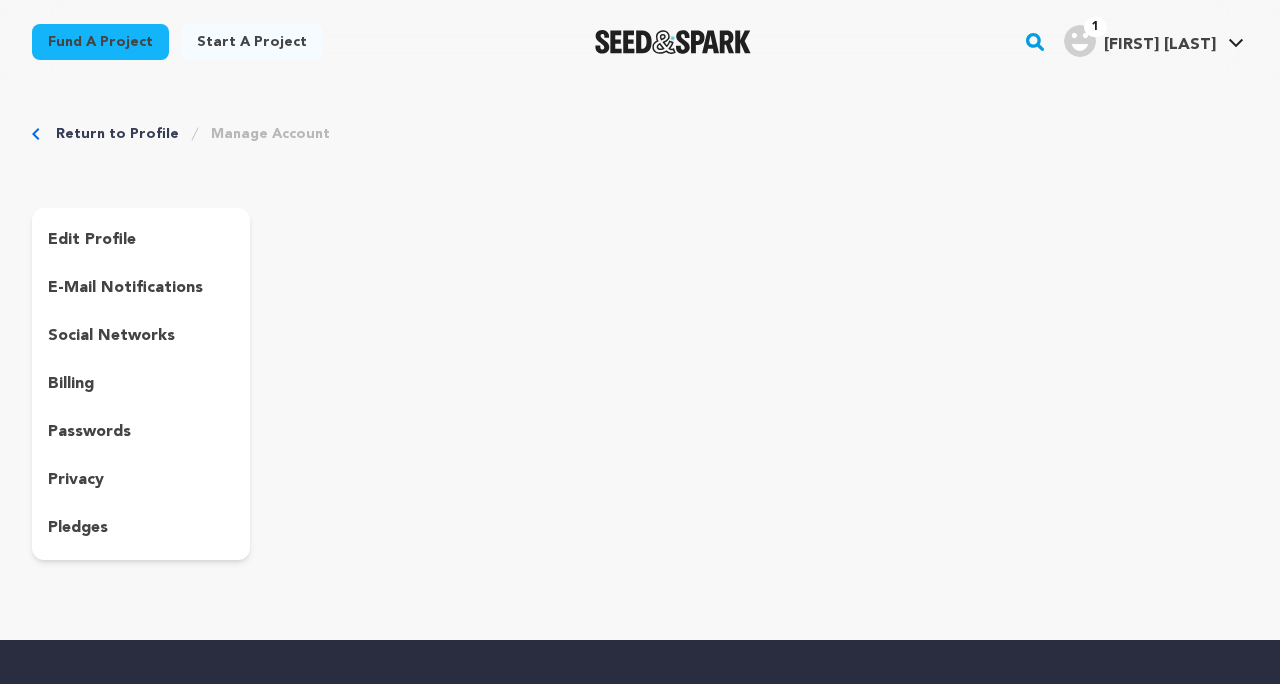 scroll, scrollTop: 0, scrollLeft: 0, axis: both 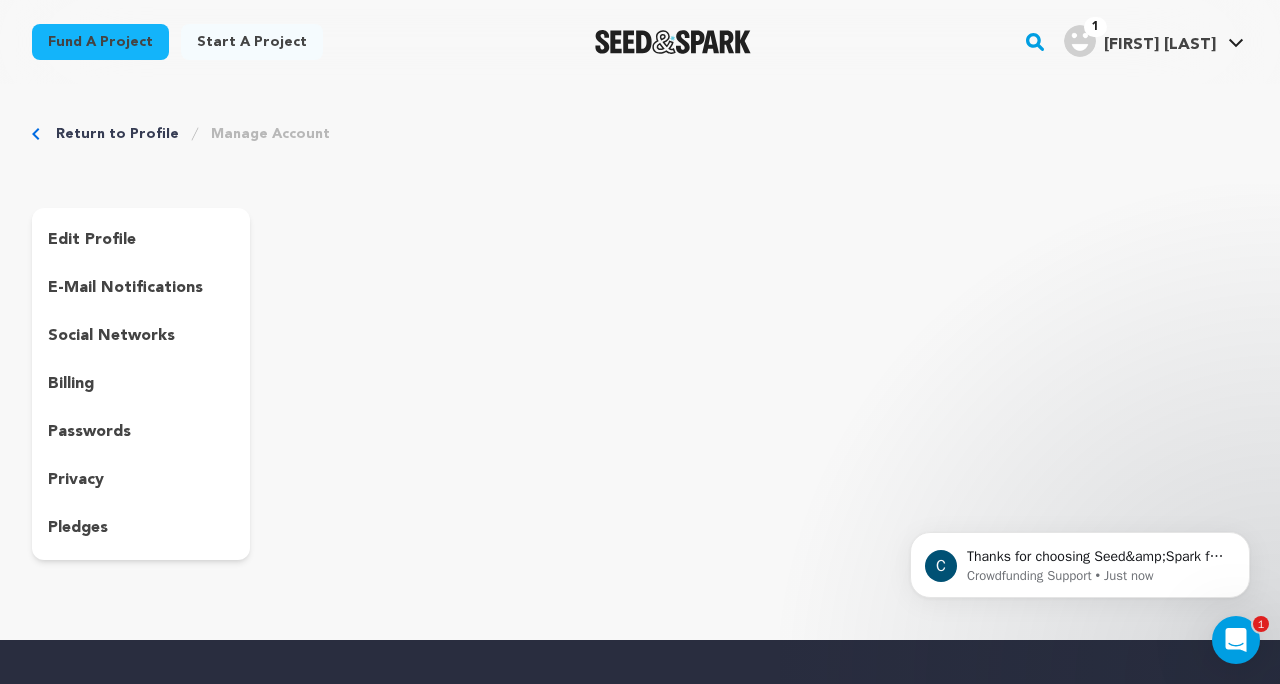 click at bounding box center (1236, 640) 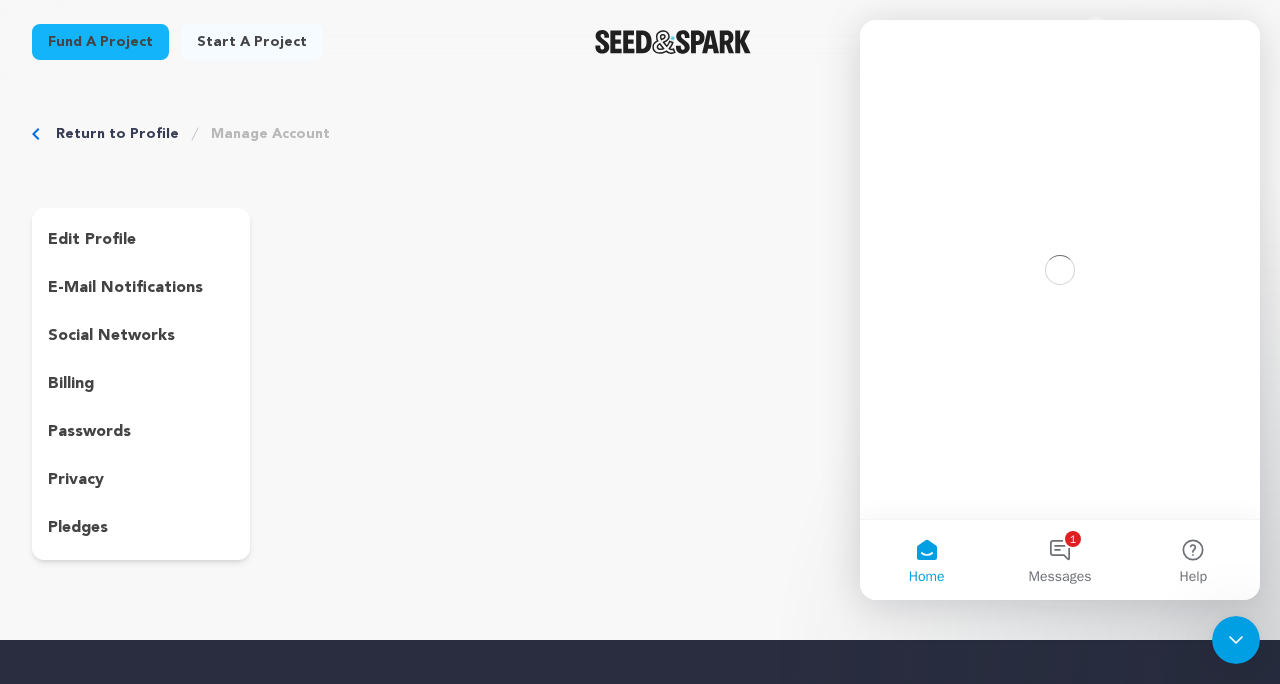 scroll, scrollTop: 0, scrollLeft: 0, axis: both 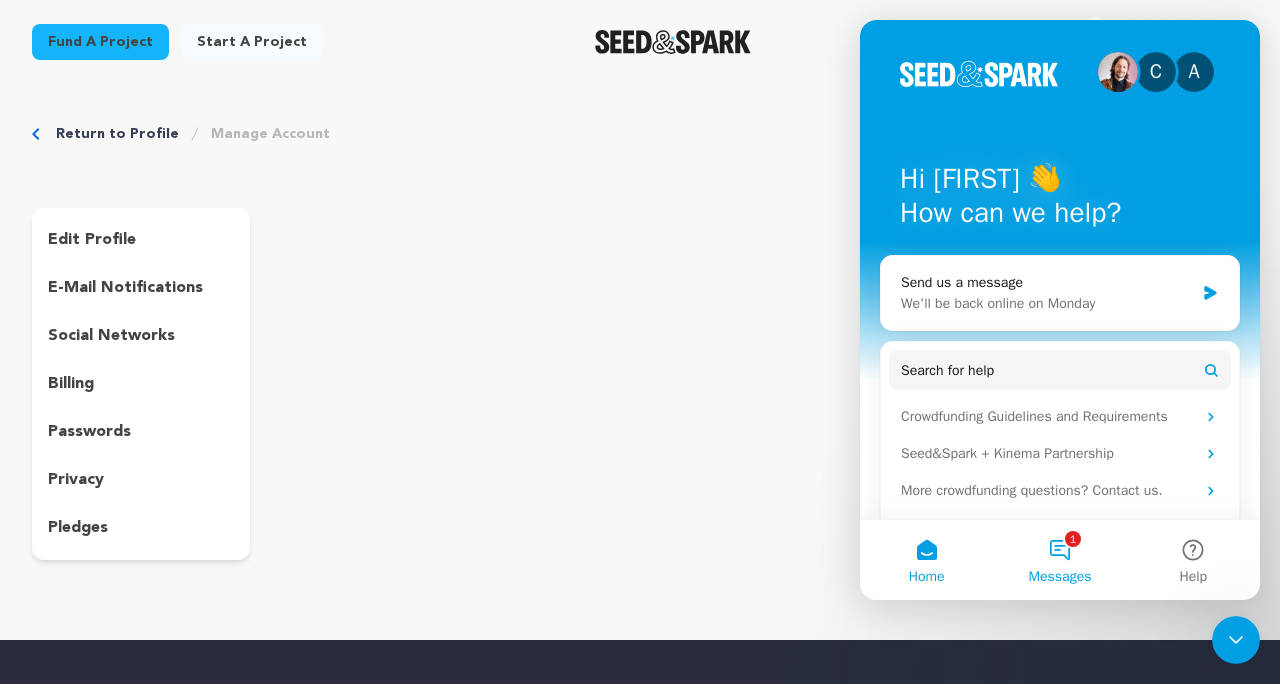 click on "1 Messages" at bounding box center (1059, 560) 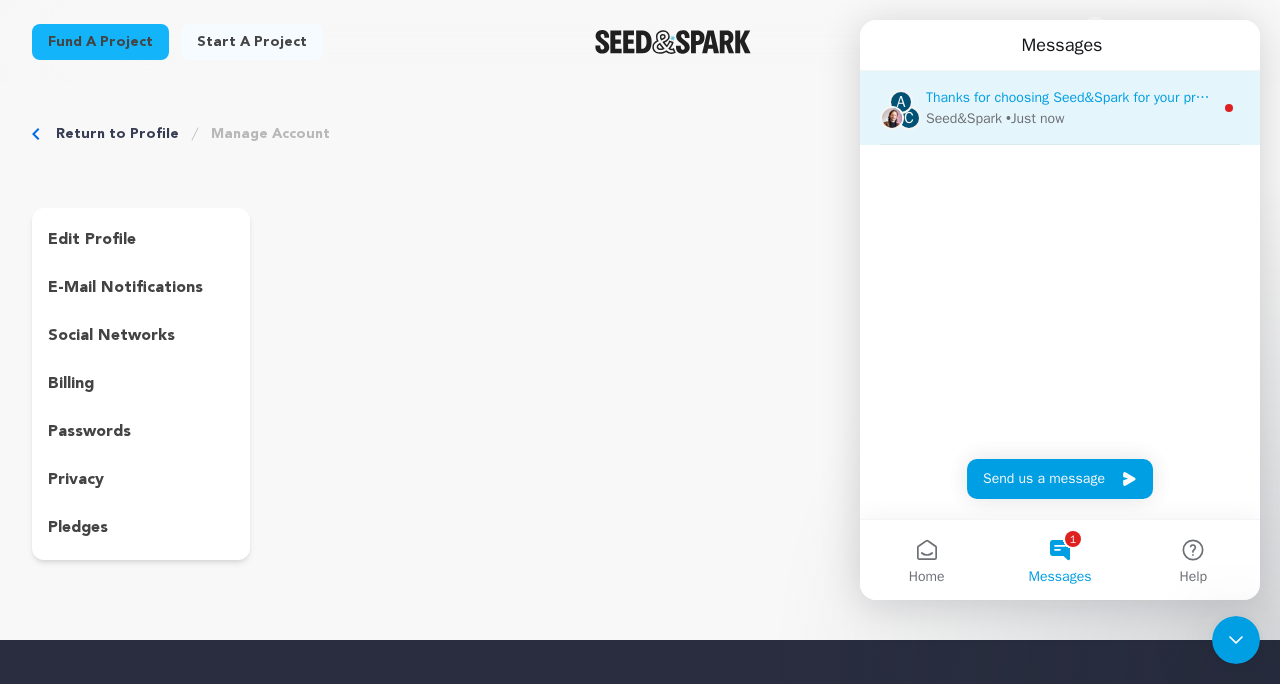 click on "•  Just now" at bounding box center [1035, 118] 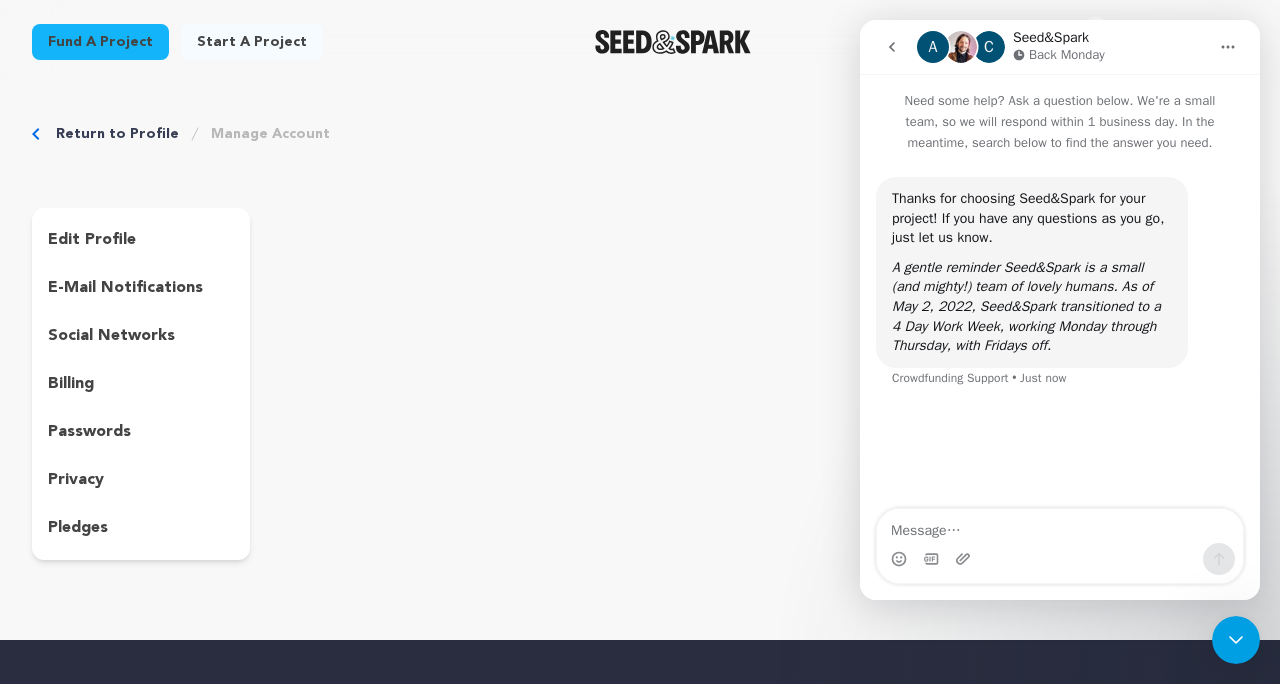 click on "uploading spinner
upload profile image
First Name
First Name
Katie
Last Name
Last Name
Roberts
Email
Email
katieroberts.wa@gmail.com
Location
Spokane, Washington, United States  Spokane, Washington, United States Remove item  Spokane, Washington, United States" at bounding box center (765, 384) 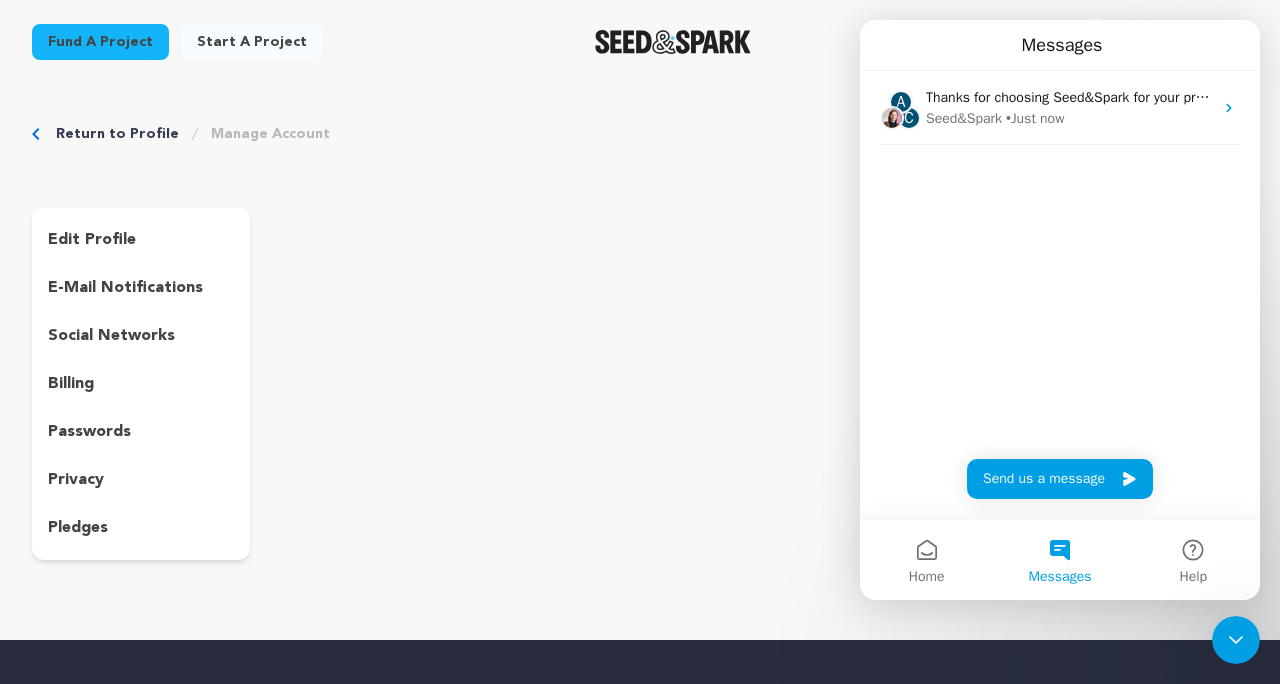click on "Return to Profile
Manage Account
edit profile
e-mail notifications
social networks
billing
passwords
privacy" at bounding box center [640, 346] 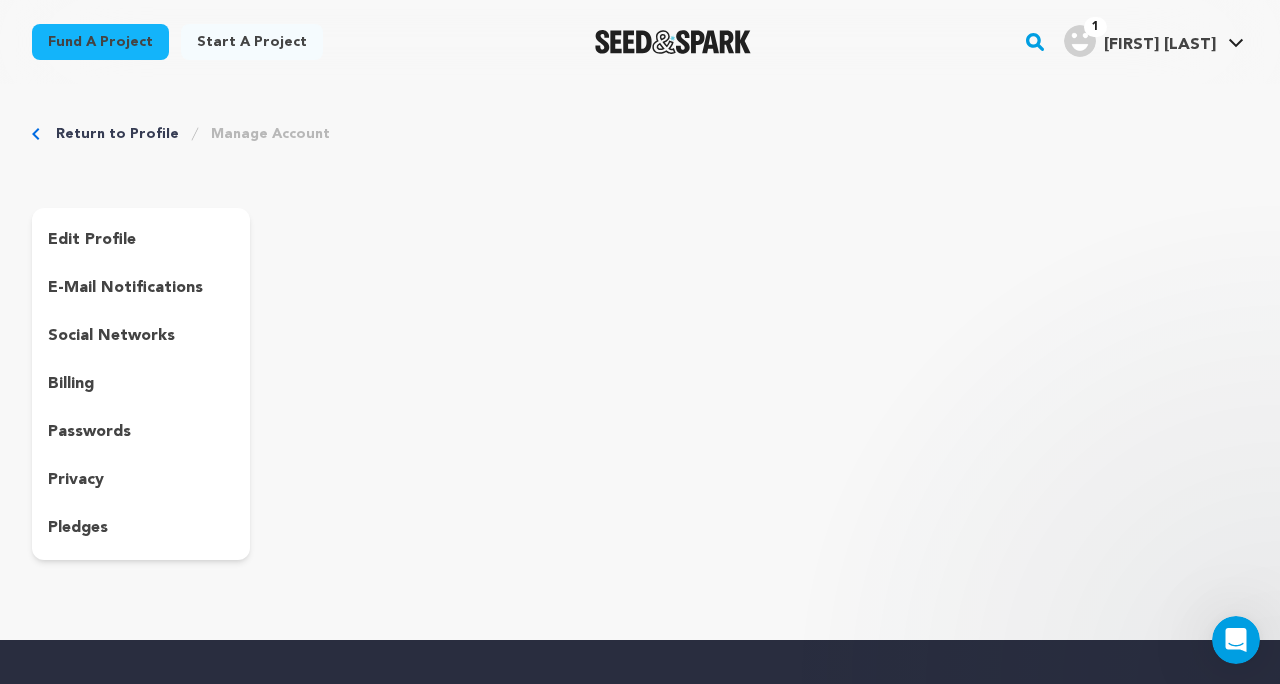 scroll, scrollTop: 0, scrollLeft: 0, axis: both 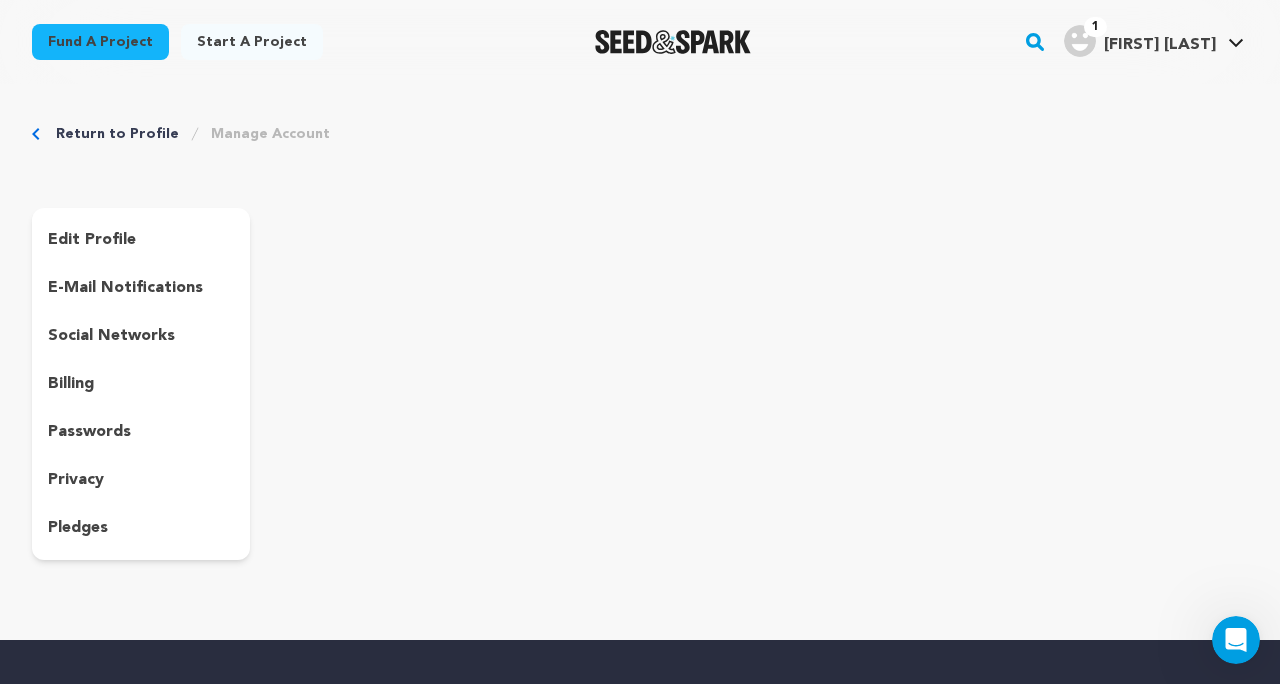 click 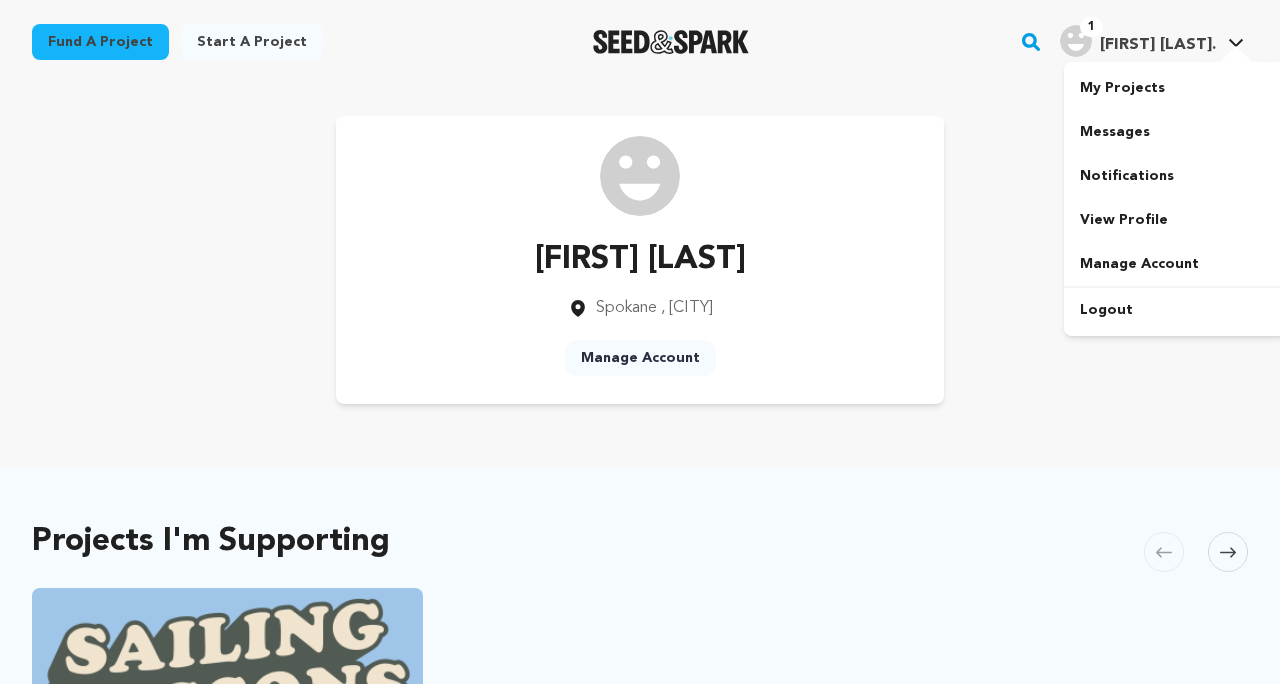 scroll, scrollTop: 0, scrollLeft: 0, axis: both 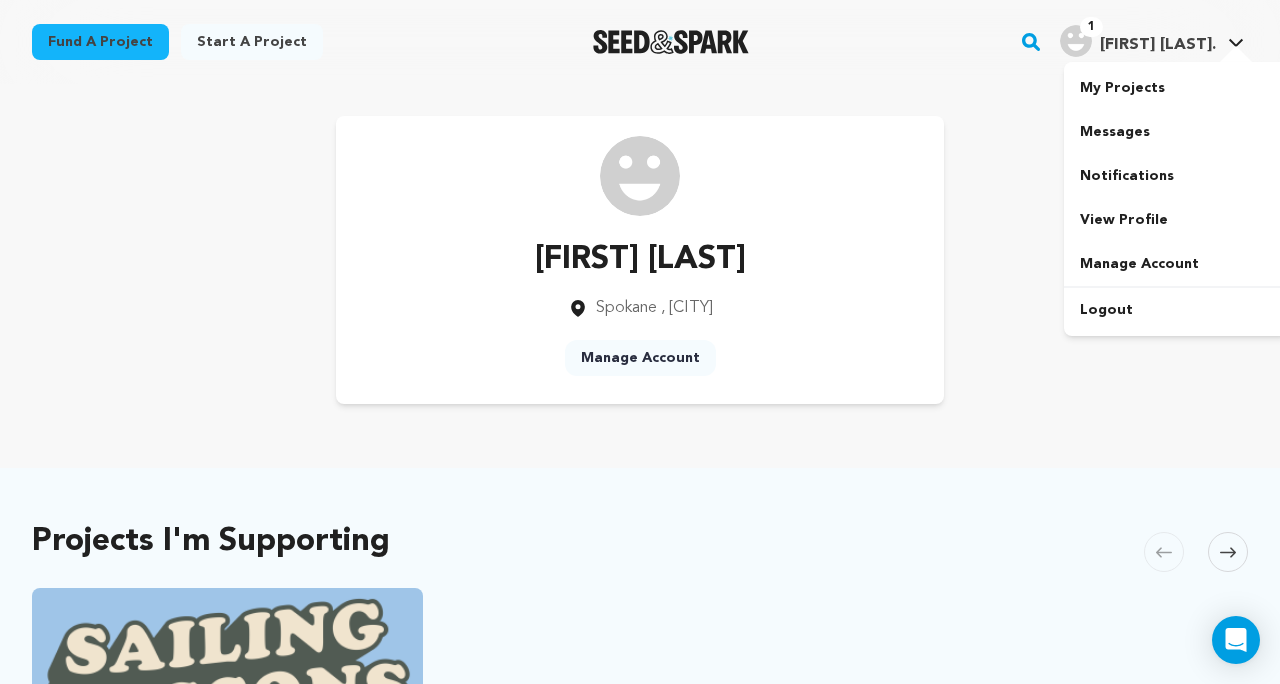 click on "1" at bounding box center [1091, 27] 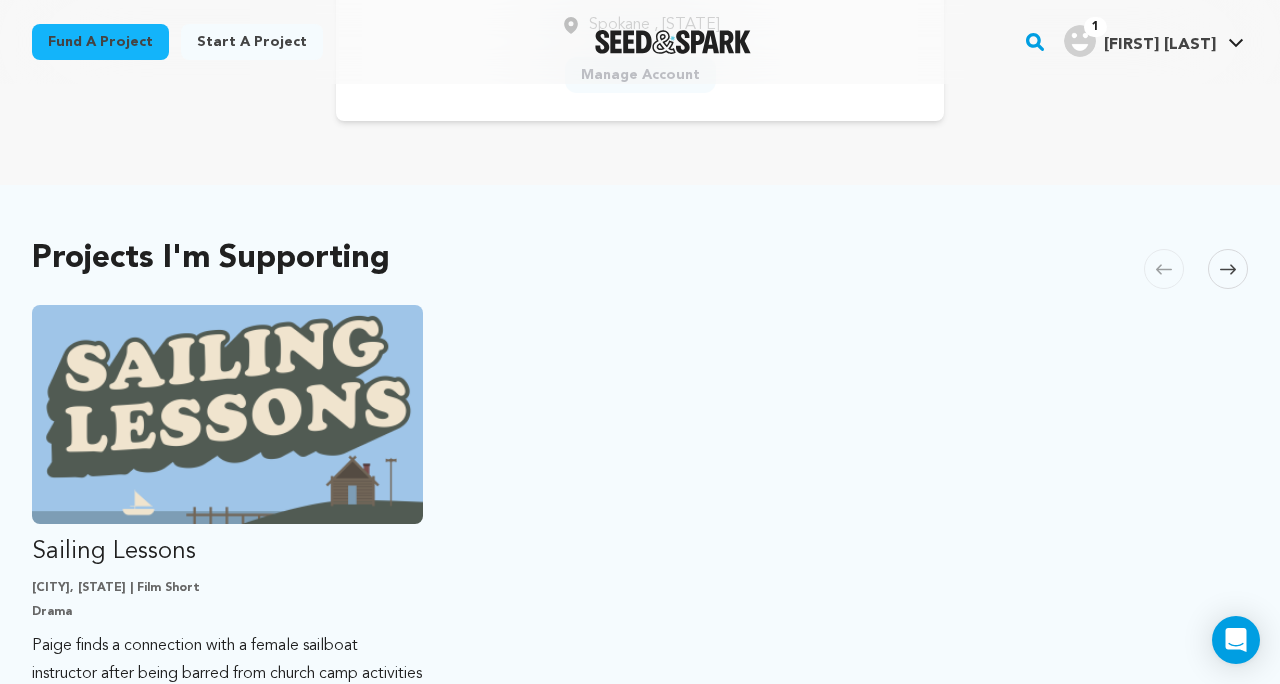 scroll, scrollTop: 313, scrollLeft: 0, axis: vertical 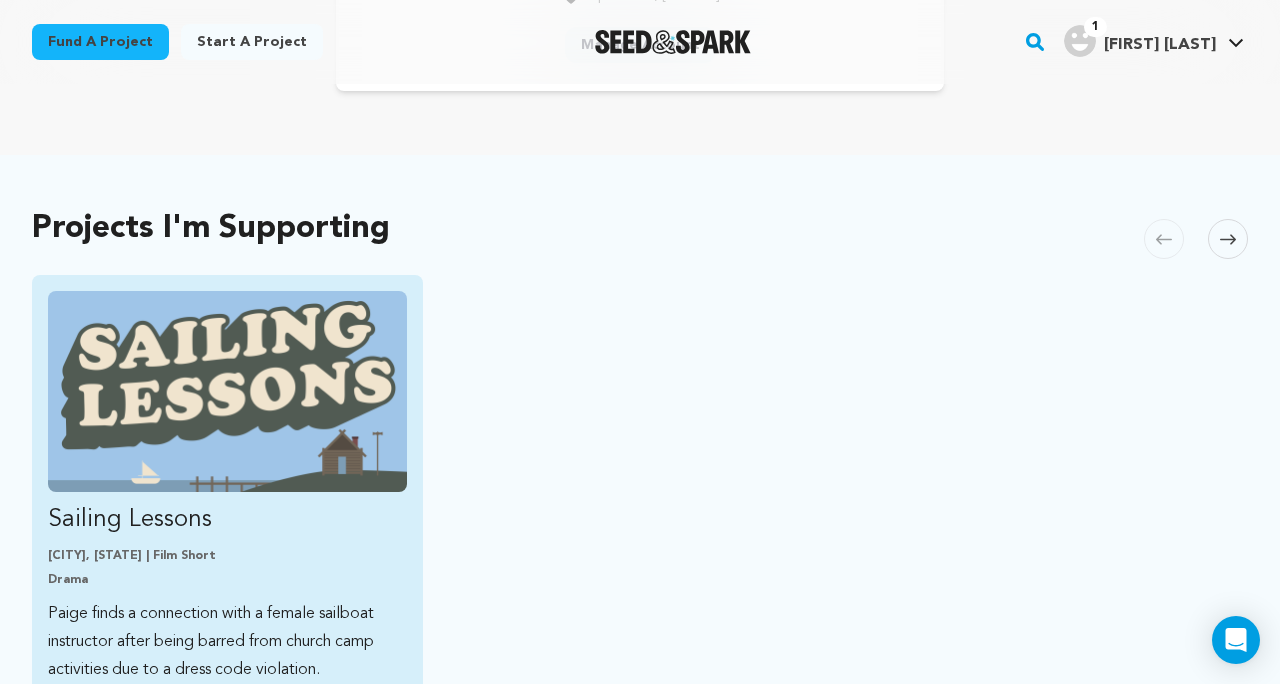 click on "Sailing Lessons
[CITY], [STATE] | Film Short
Drama
Paige finds a connection with a female sailboat instructor after being barred from church camp activities due to a dress code violation.
8 days left
81 followers" at bounding box center (227, 487) 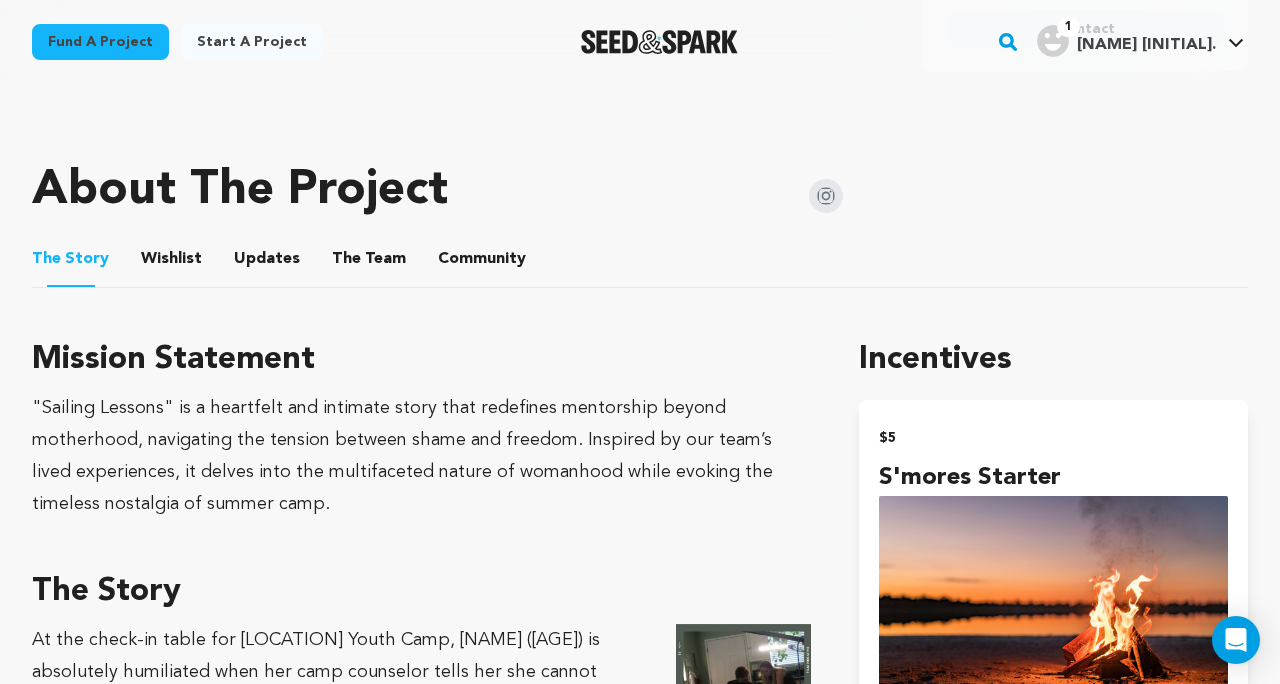 scroll, scrollTop: 982, scrollLeft: 0, axis: vertical 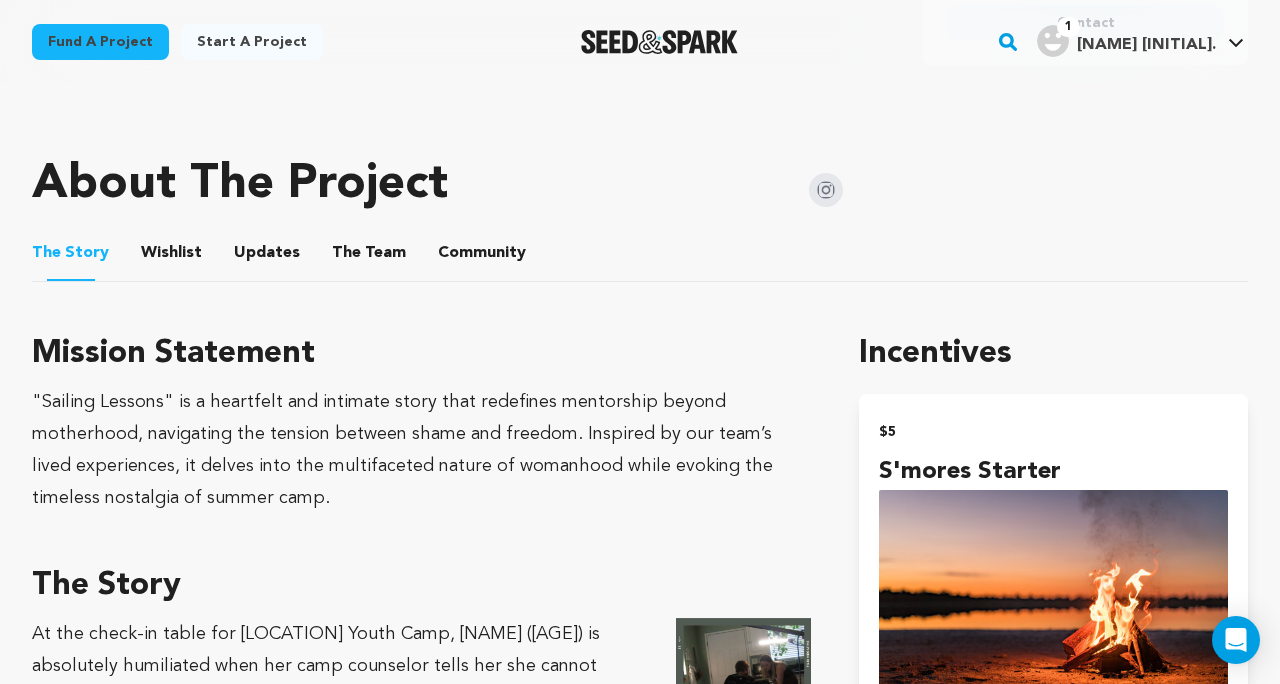 click on "The Team" at bounding box center (369, 257) 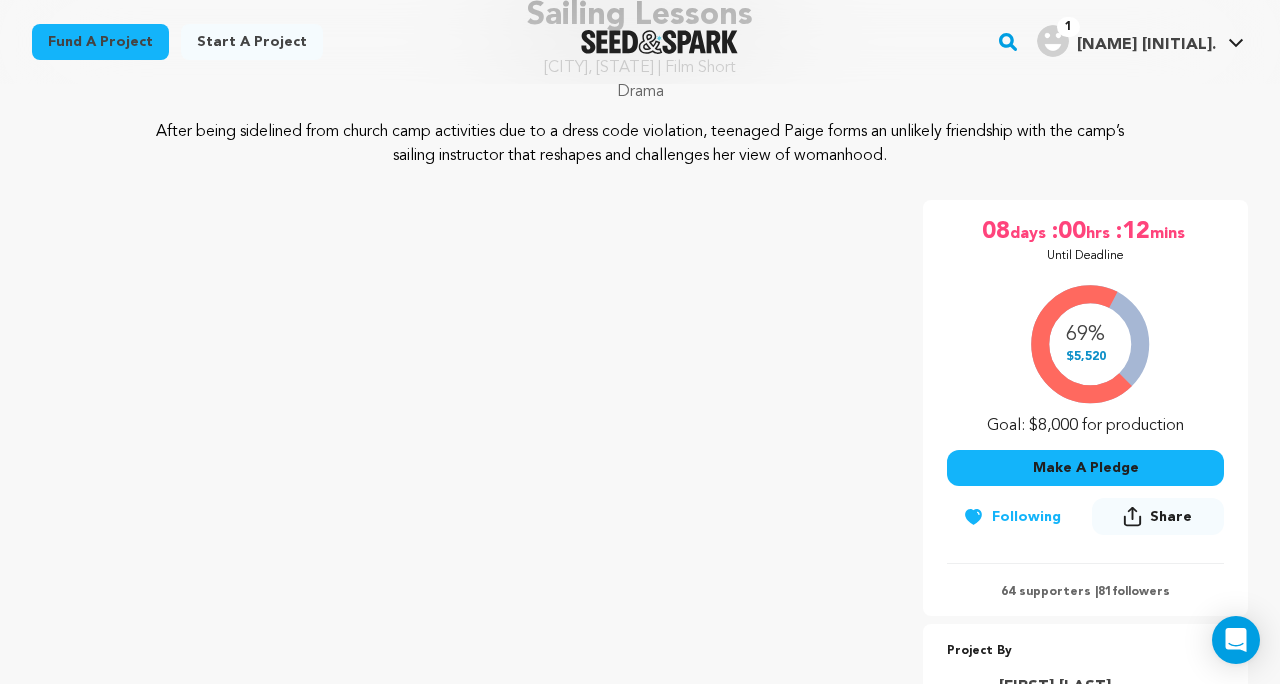 scroll, scrollTop: 0, scrollLeft: 0, axis: both 